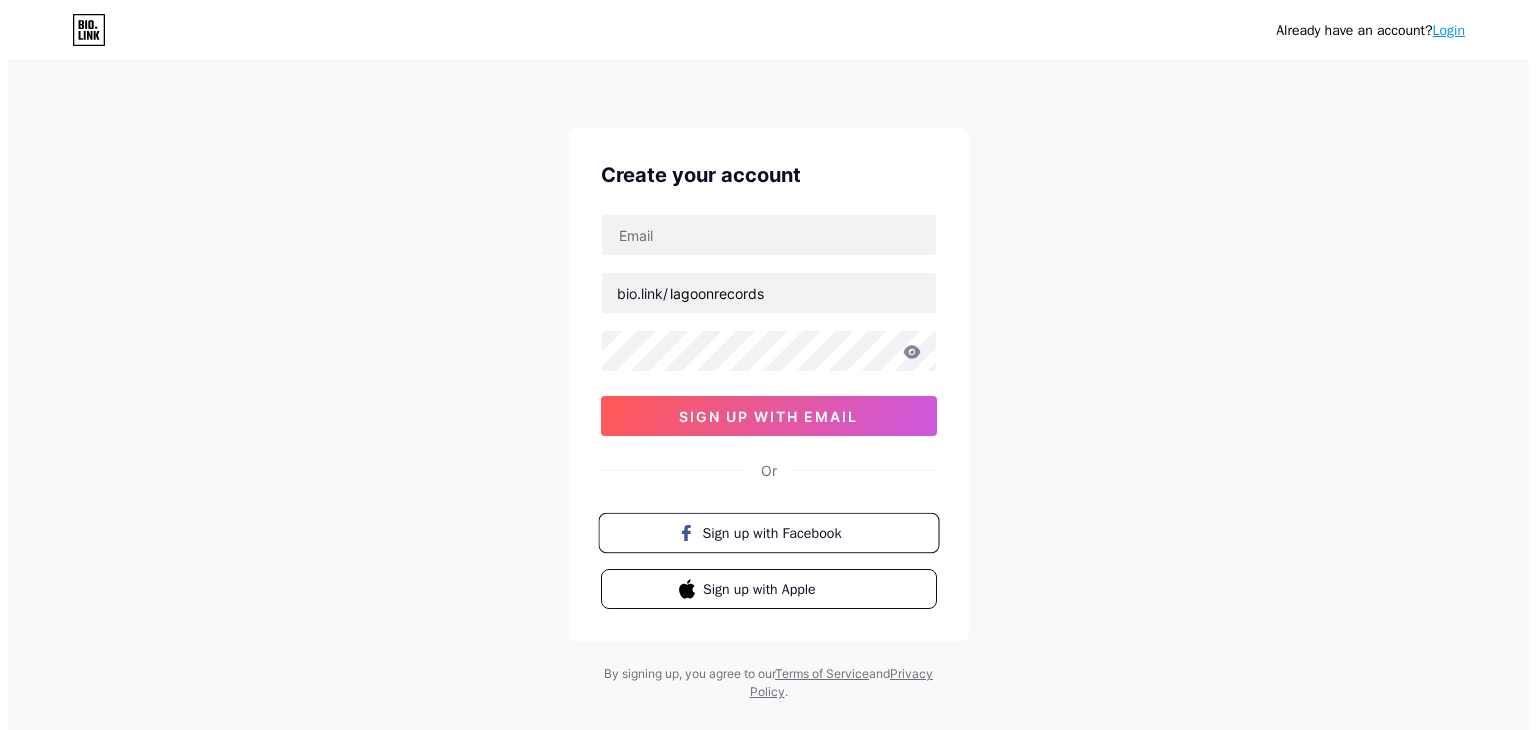scroll, scrollTop: 0, scrollLeft: 0, axis: both 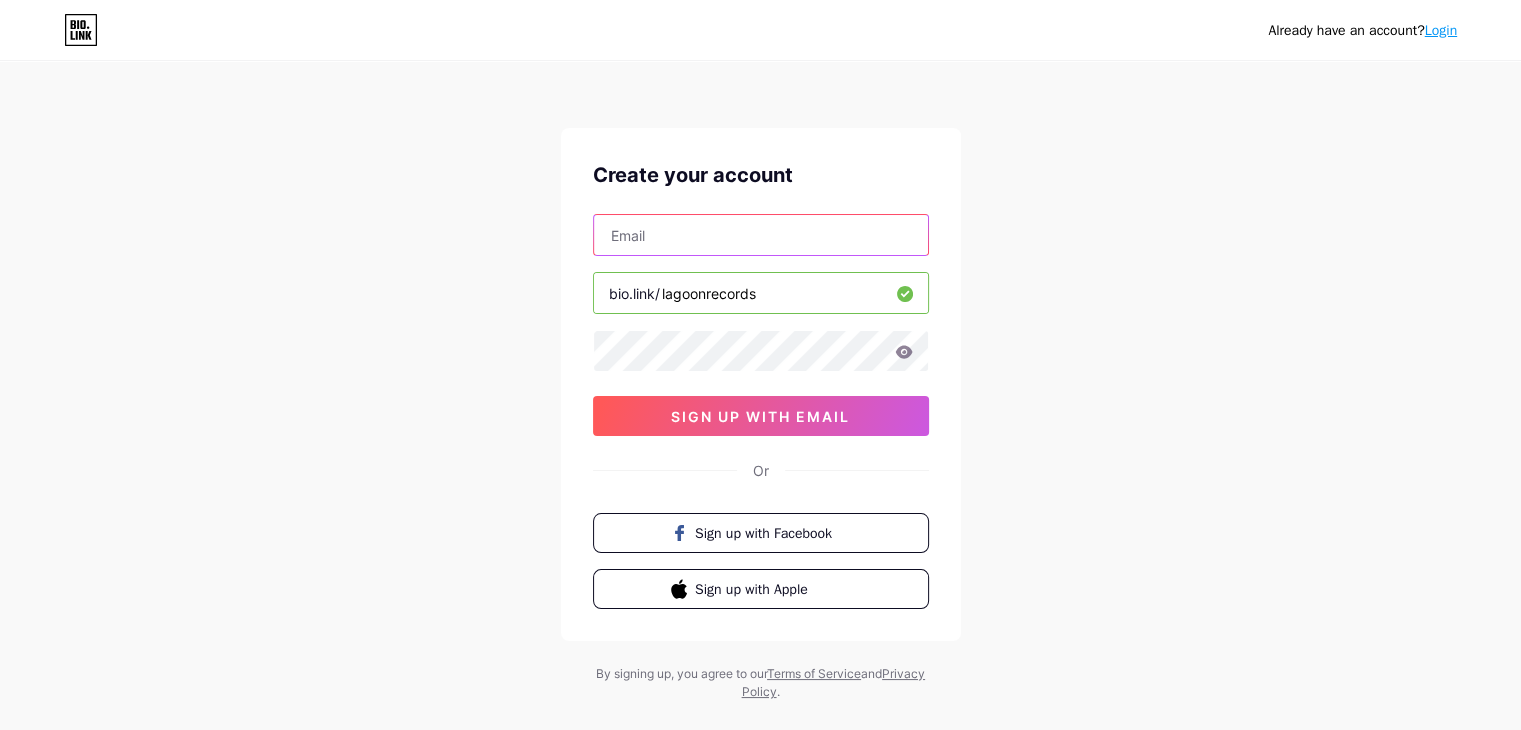click at bounding box center [761, 235] 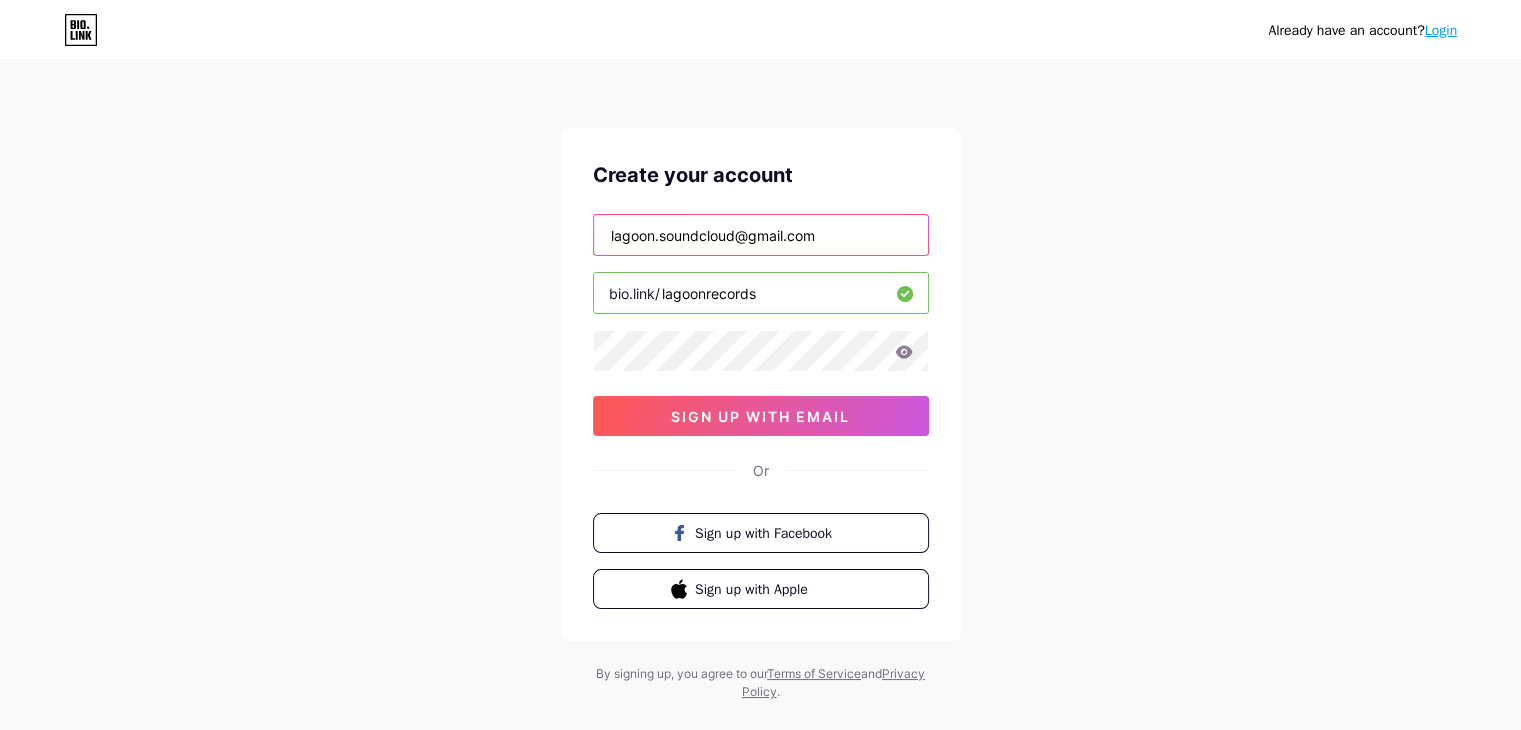 type on "lagoon.soundcloud@gmail.com" 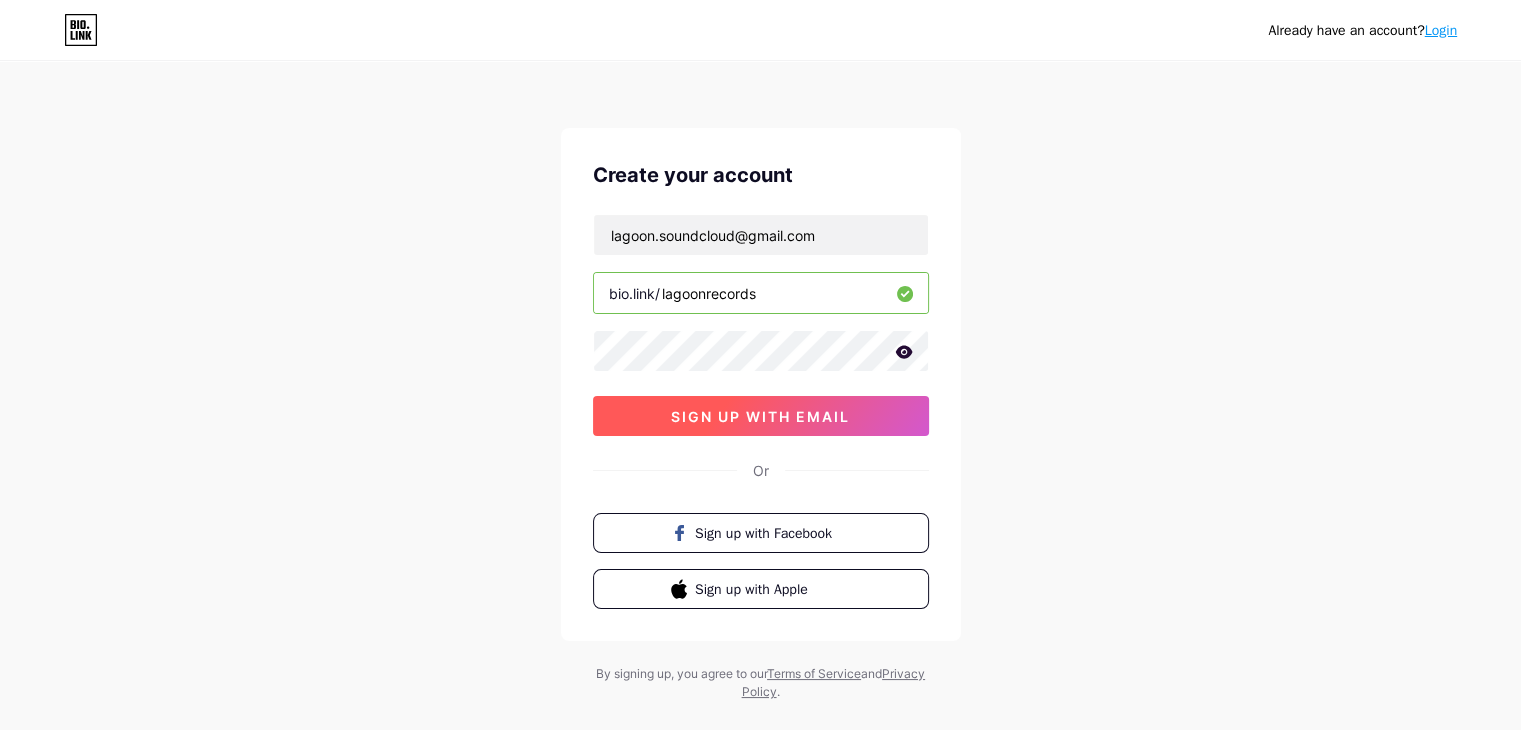 click on "sign up with email" at bounding box center (760, 416) 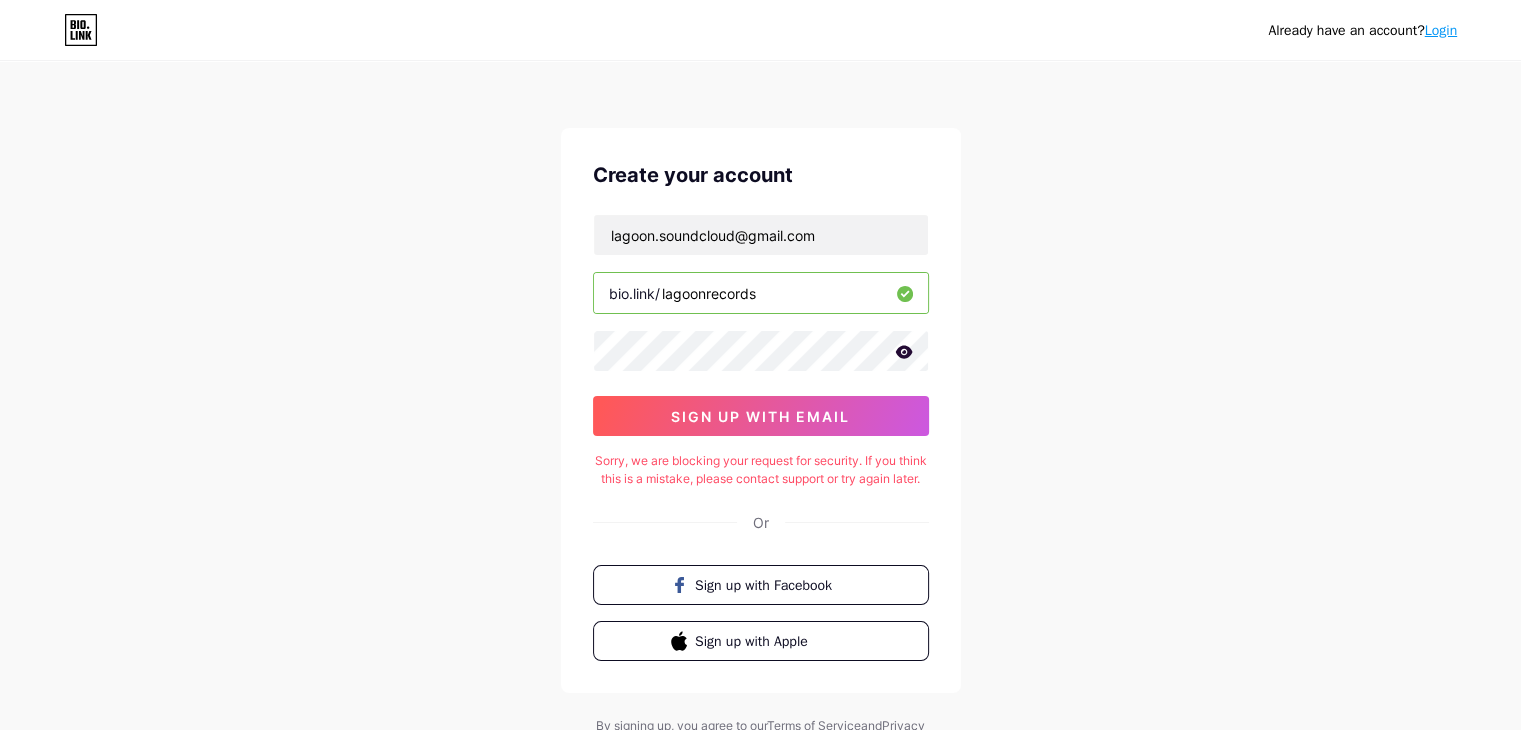 click 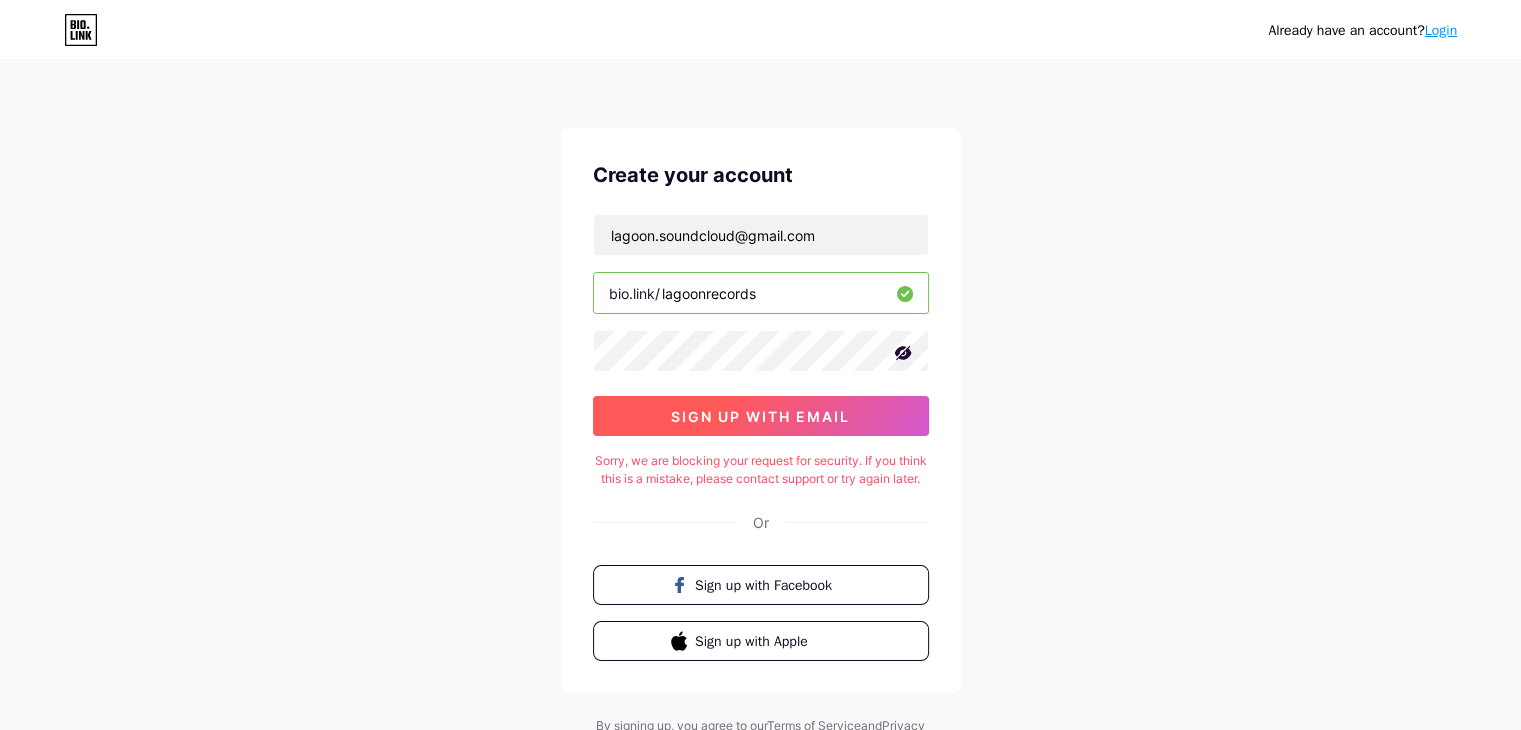 click on "sign up with email" at bounding box center [760, 416] 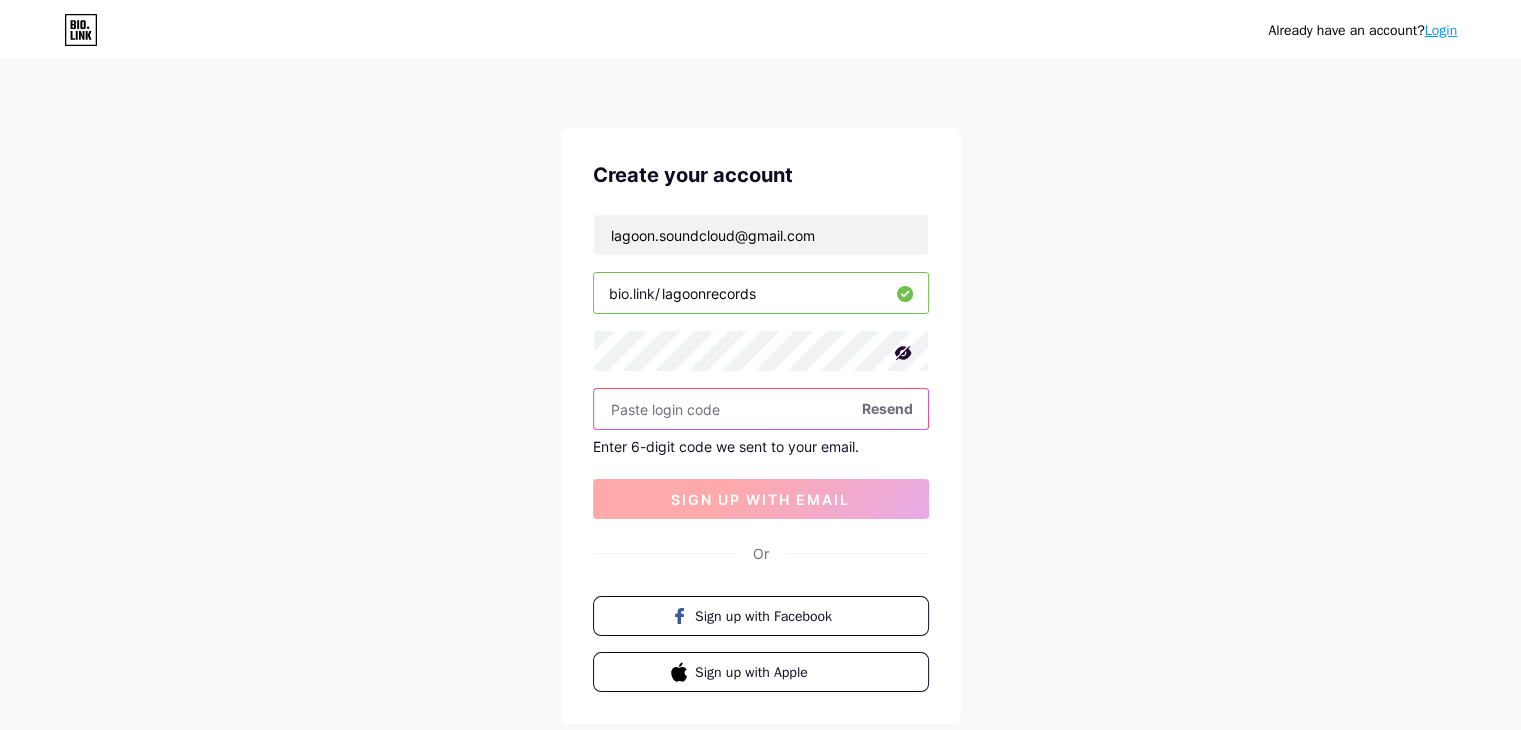 paste on "683206" 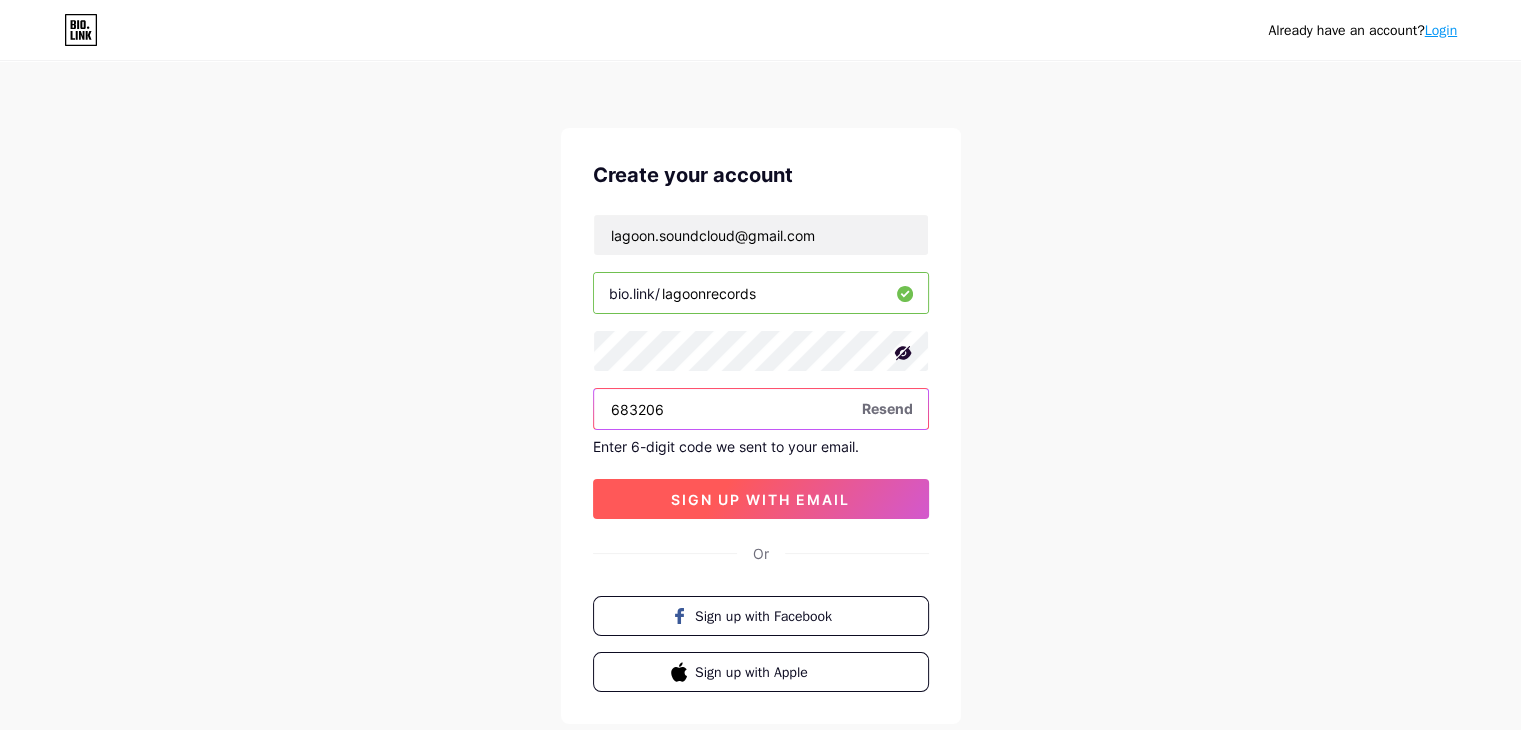 type on "683206" 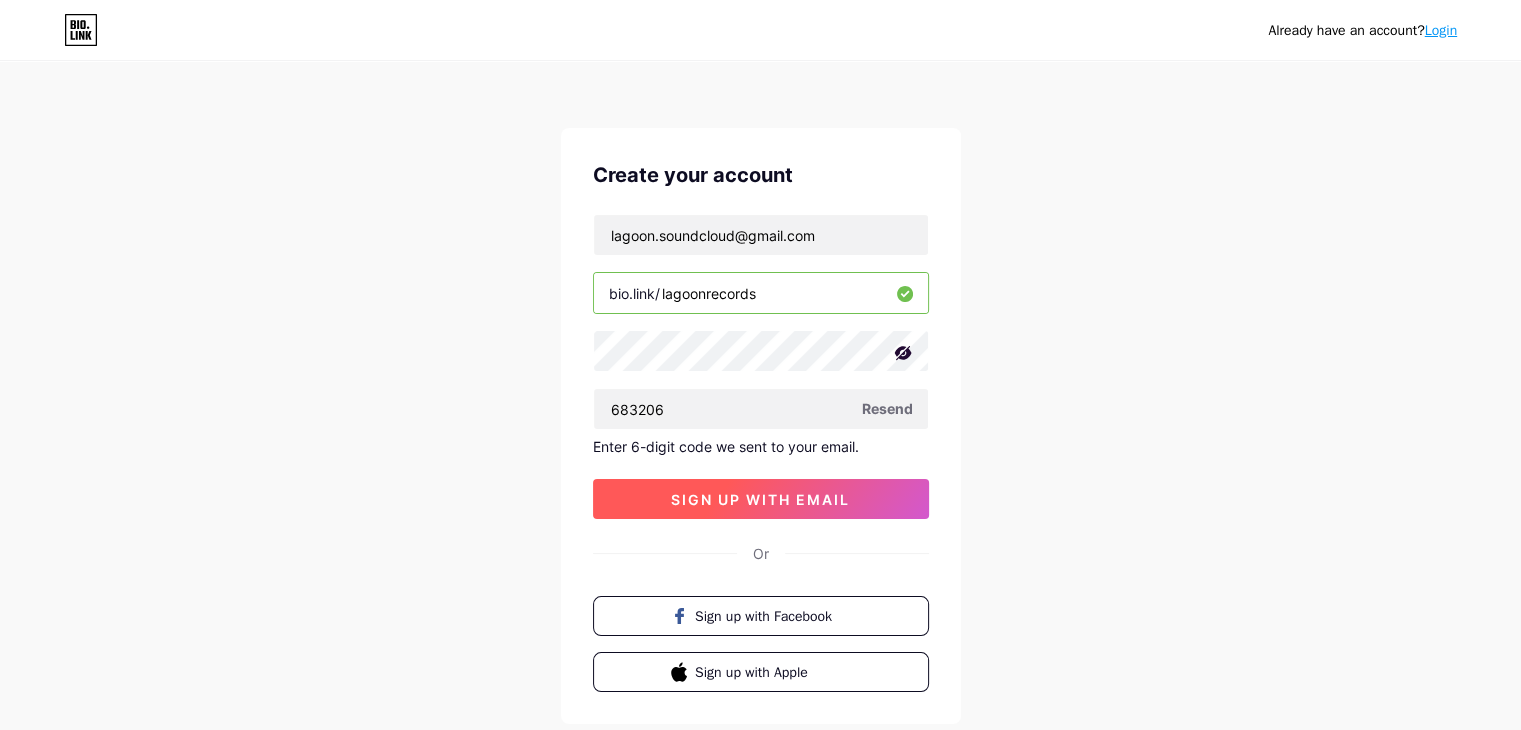click on "sign up with email" at bounding box center (760, 499) 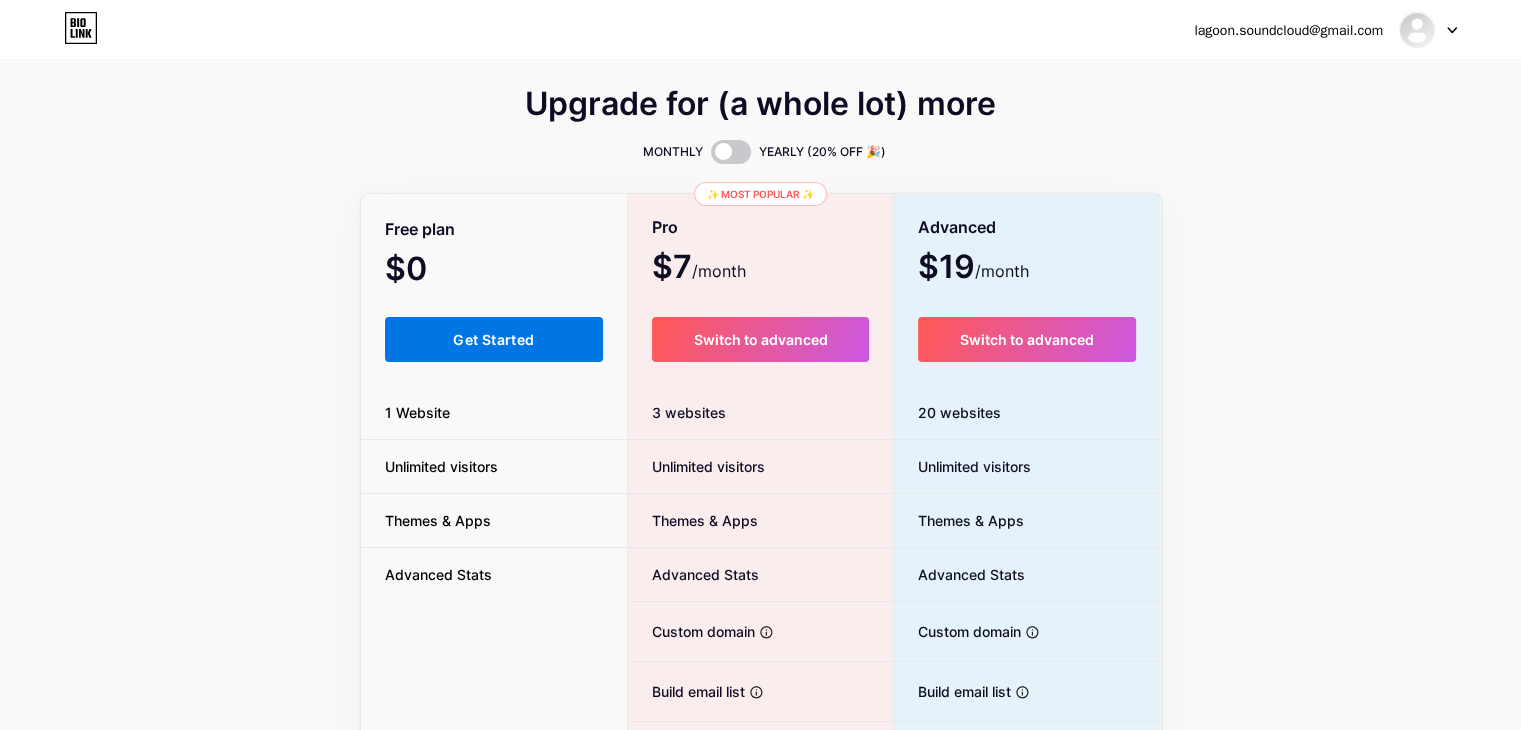 click on "Get Started" at bounding box center (493, 339) 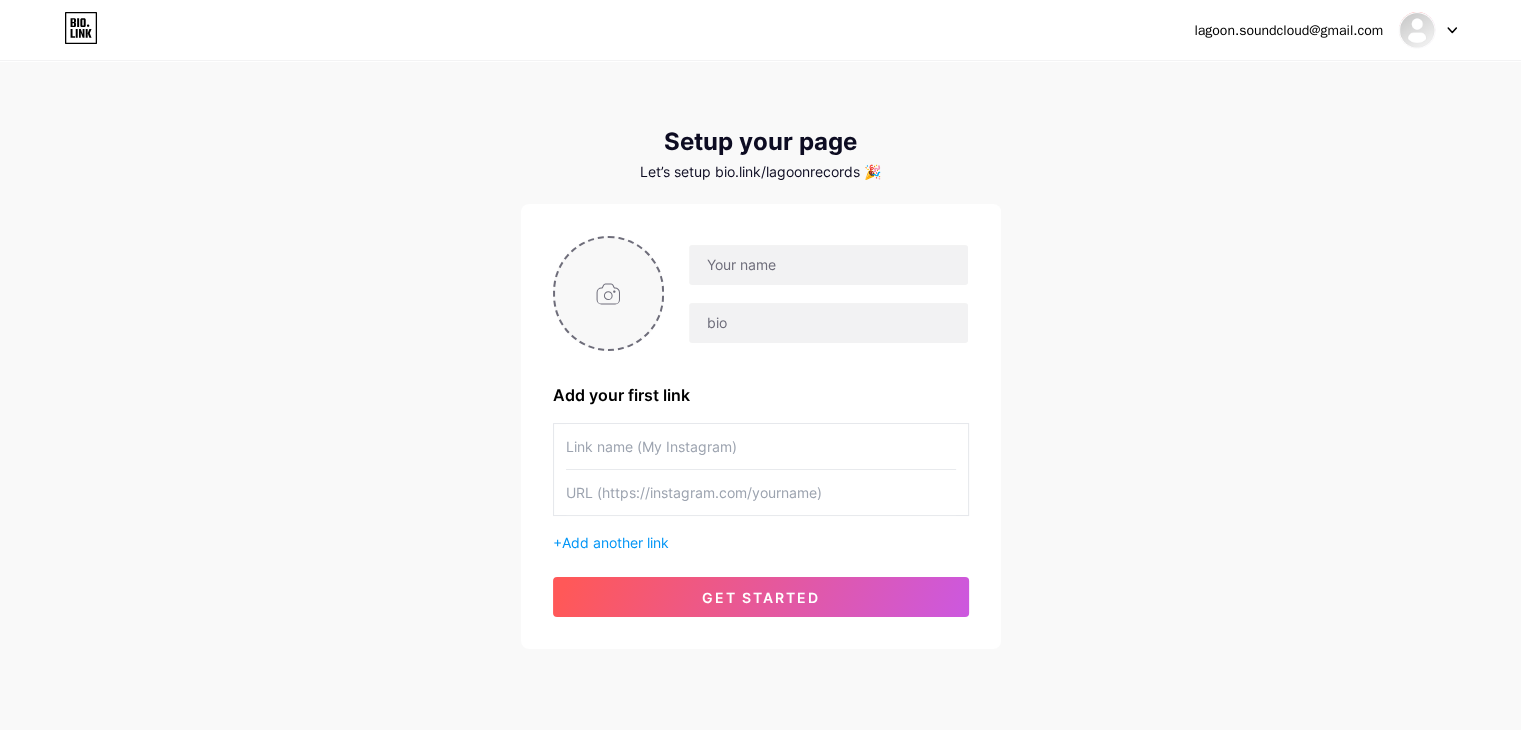click at bounding box center [609, 293] 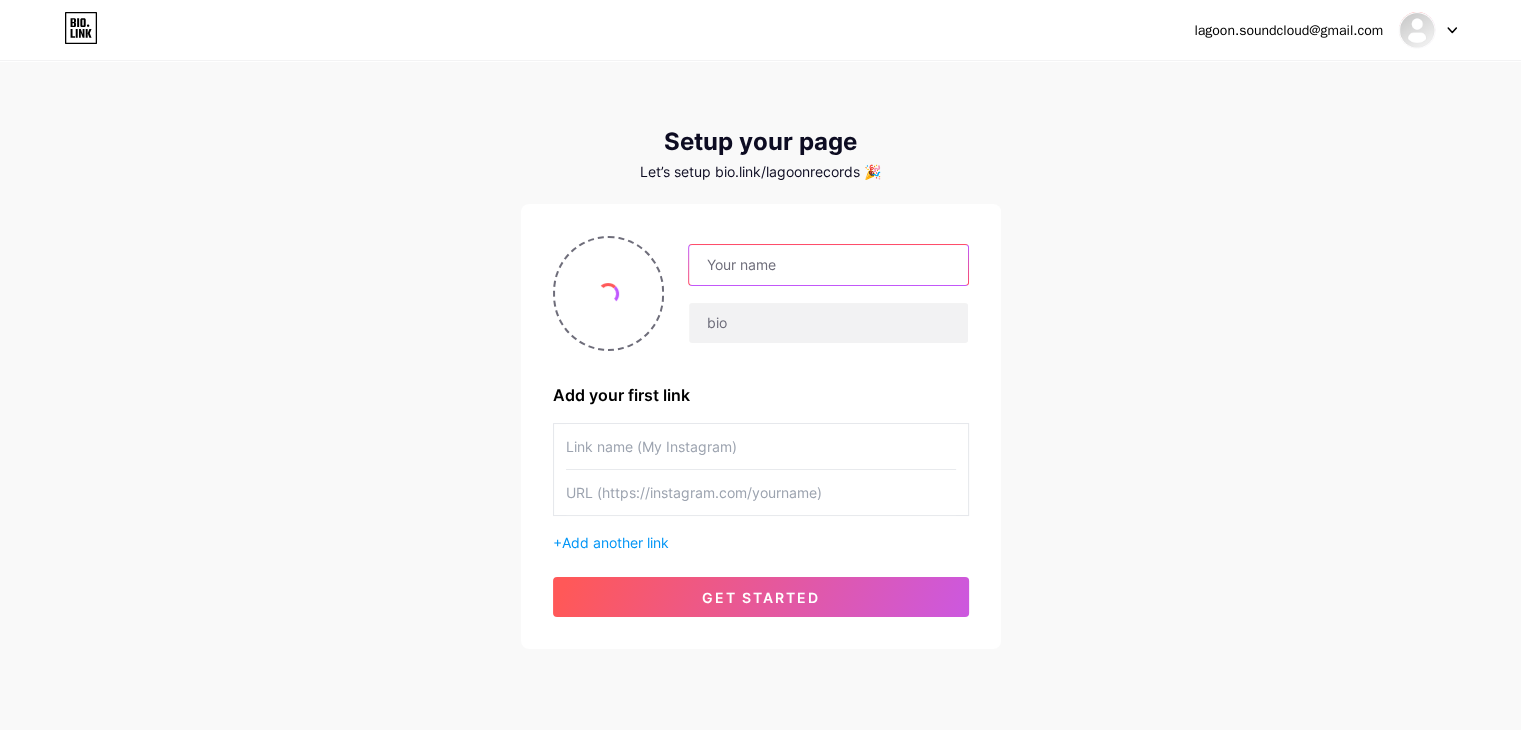 click at bounding box center [828, 265] 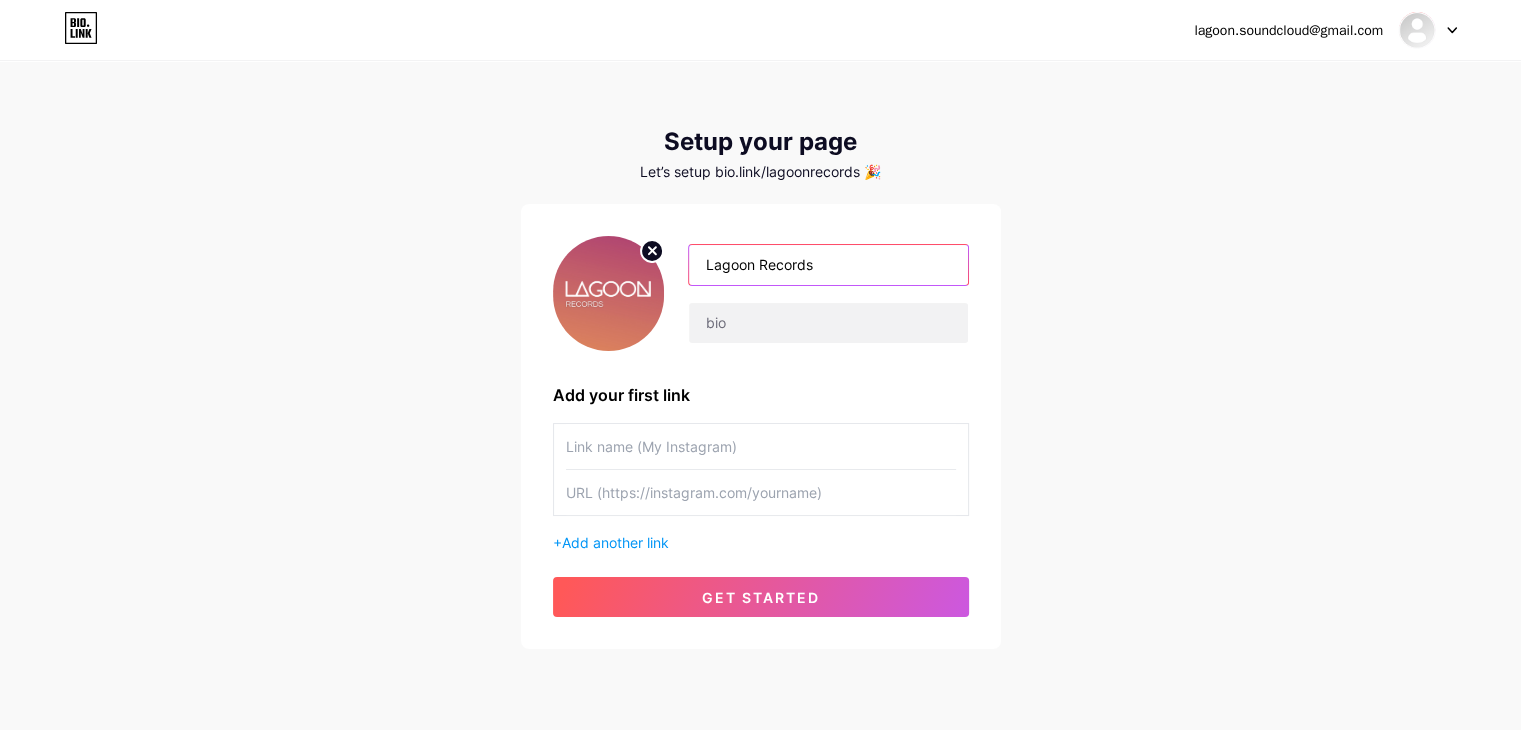 type on "Lagoon Records" 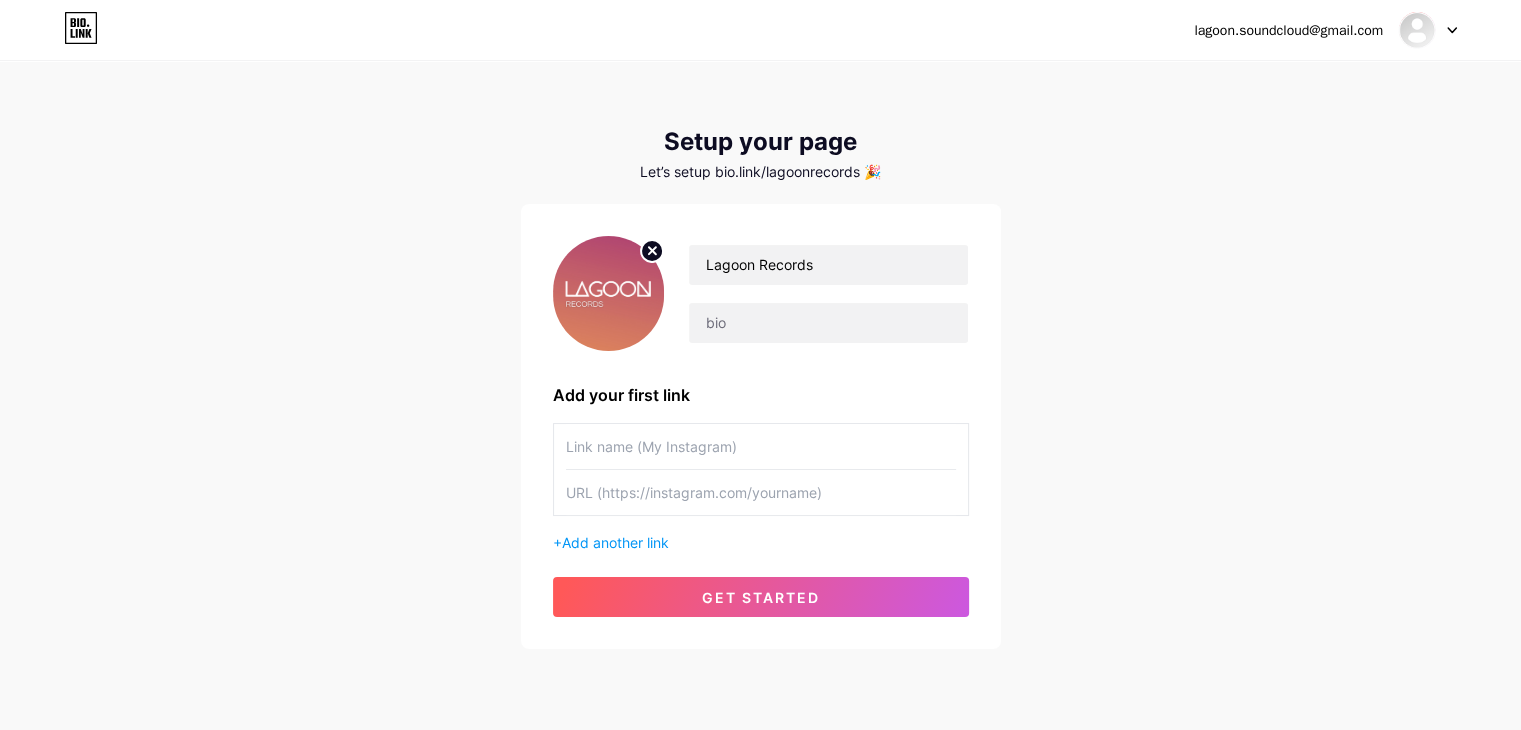 click at bounding box center [761, 492] 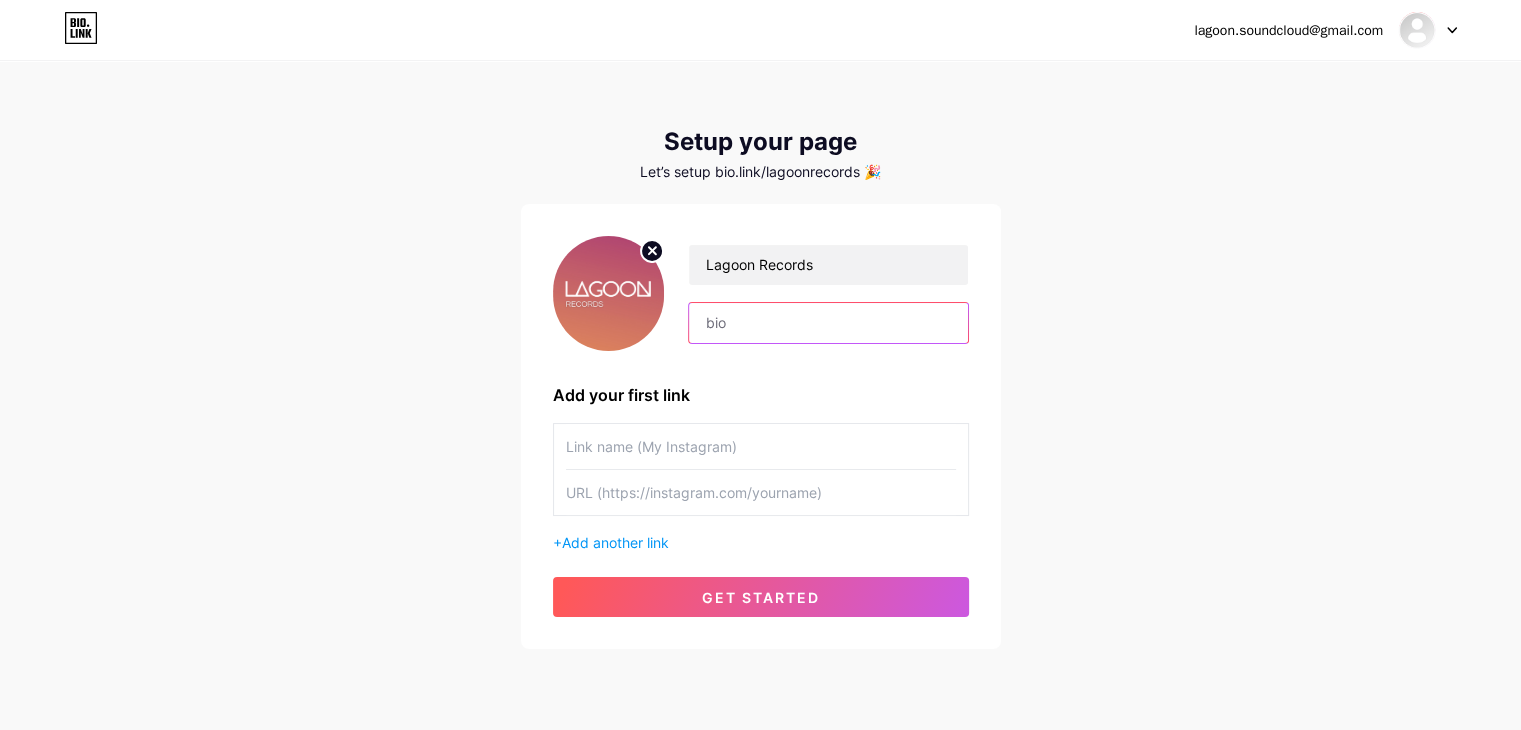 click at bounding box center (828, 323) 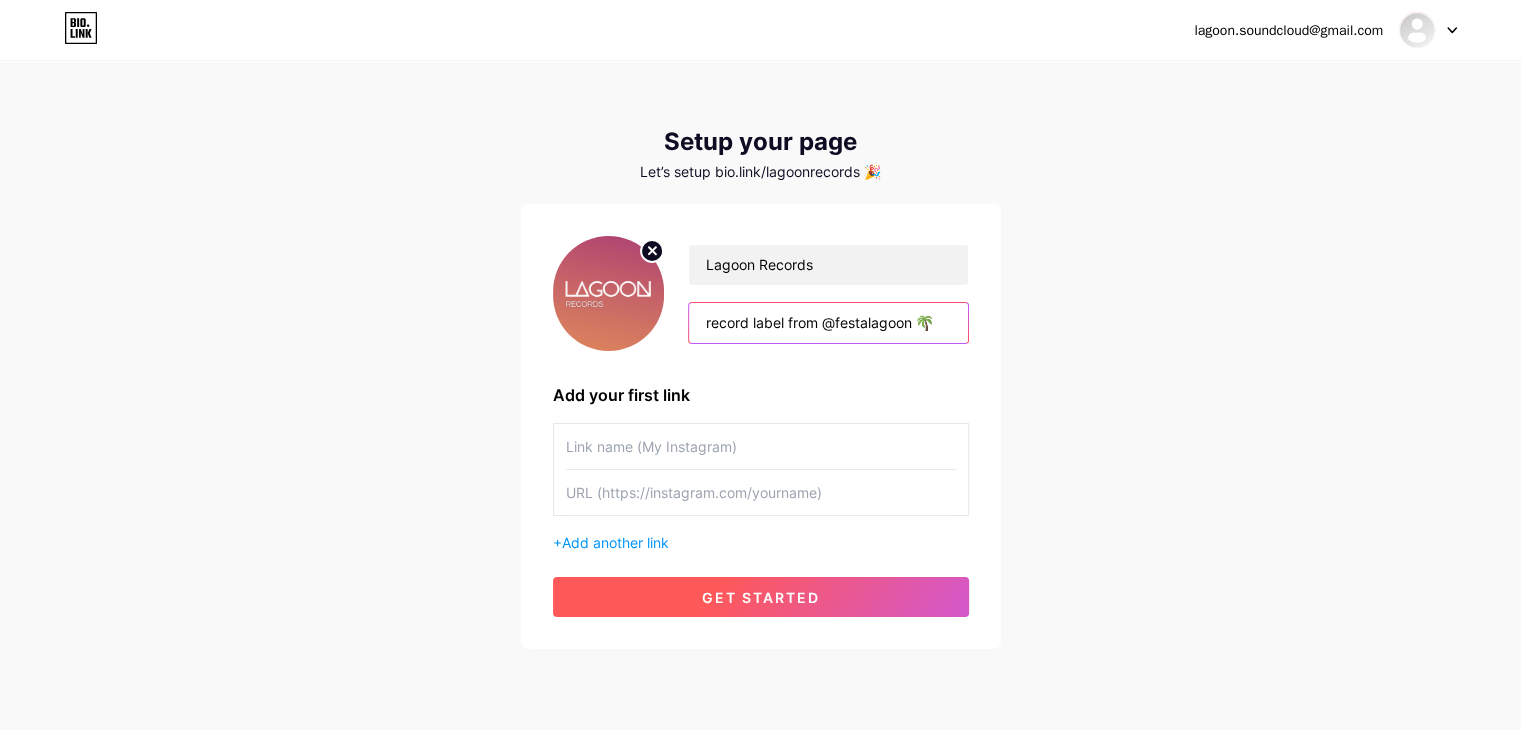 type on "record label from @festalagoon 🌴" 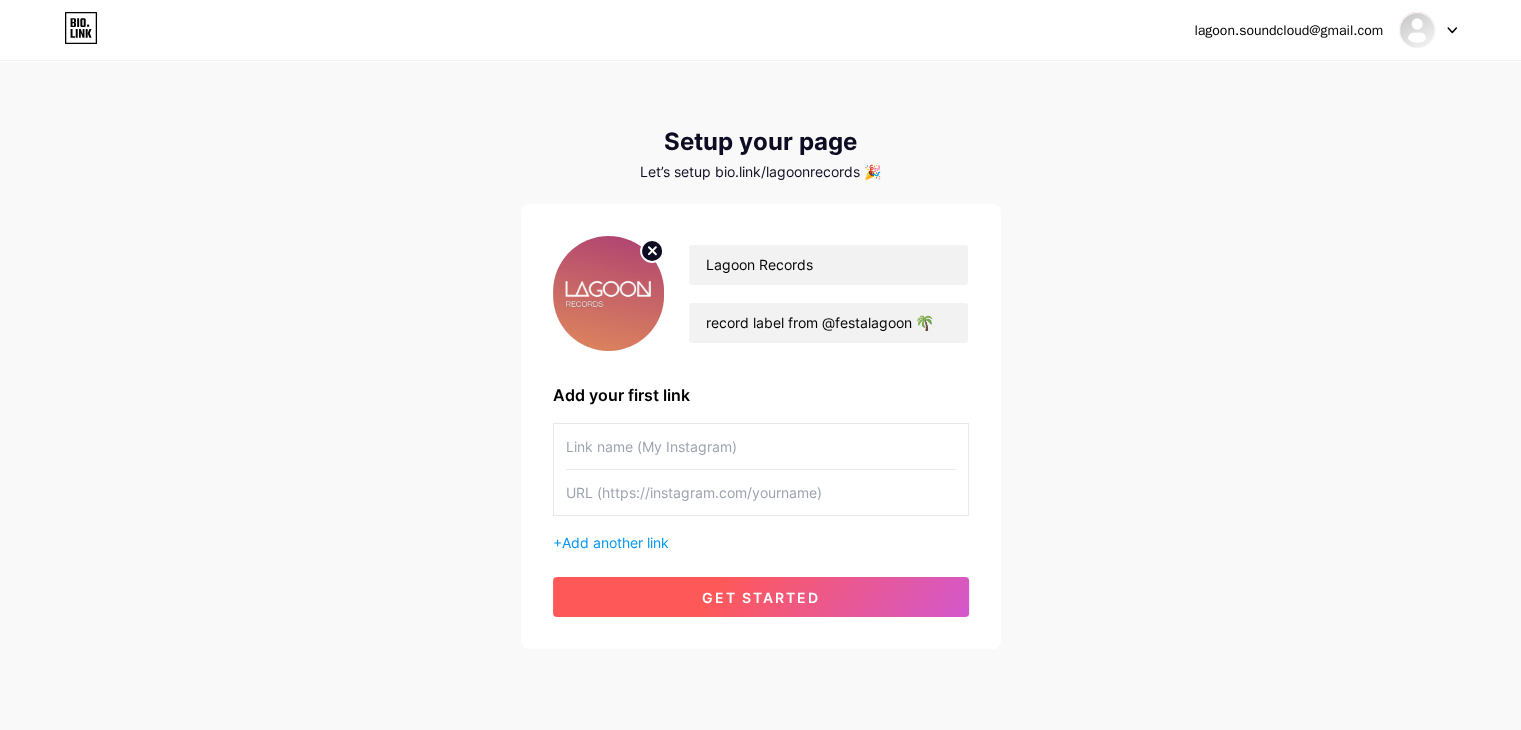 click on "get started" at bounding box center [761, 597] 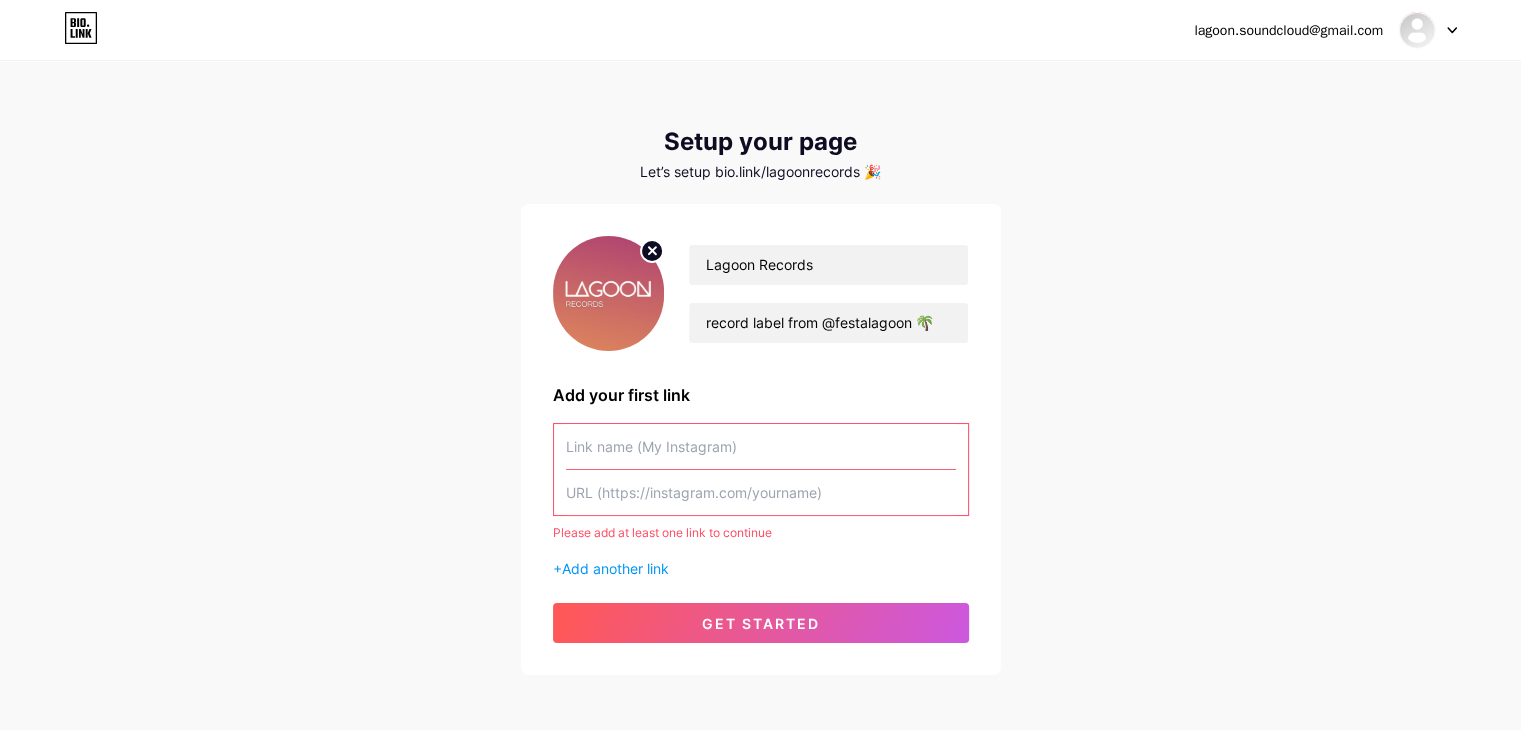 click at bounding box center (761, 446) 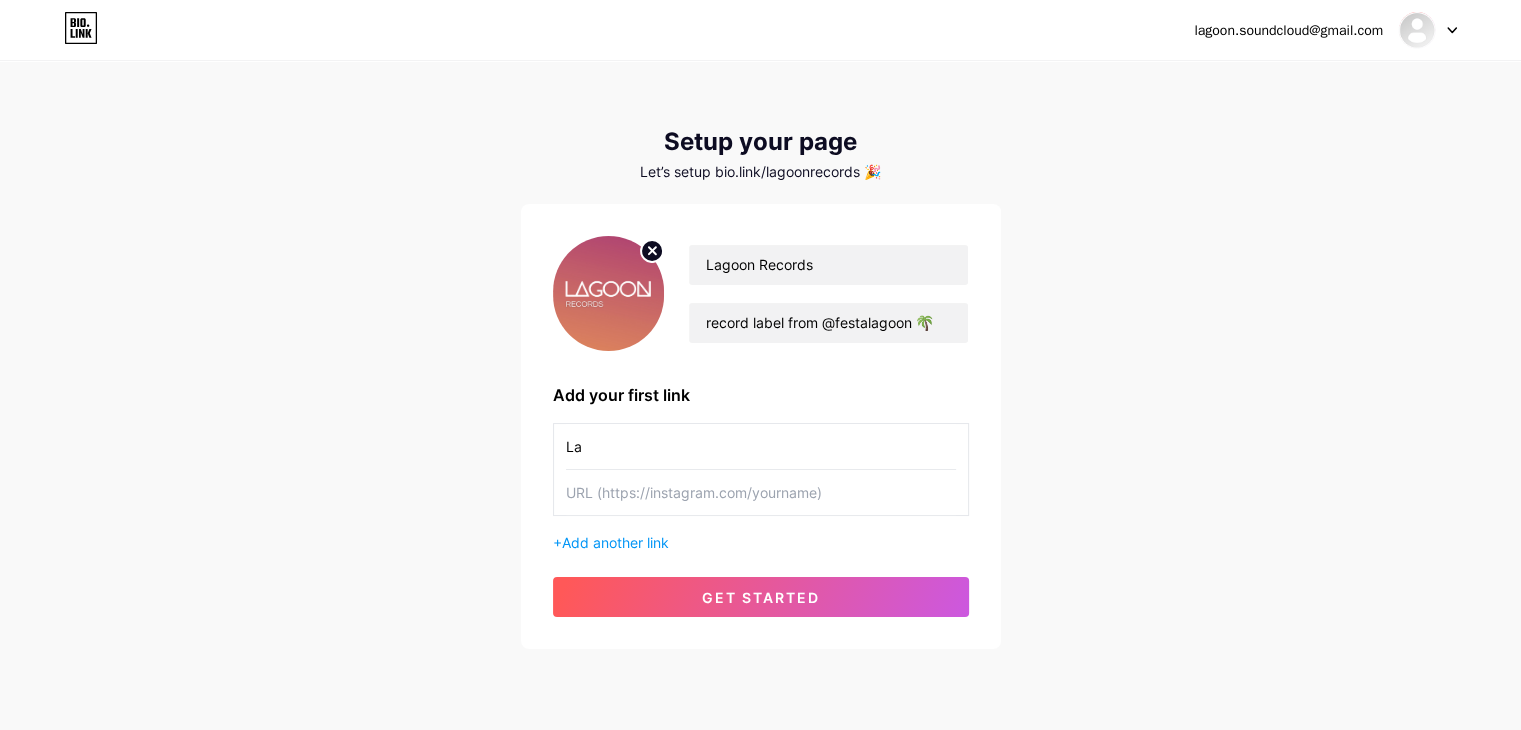 type on "L" 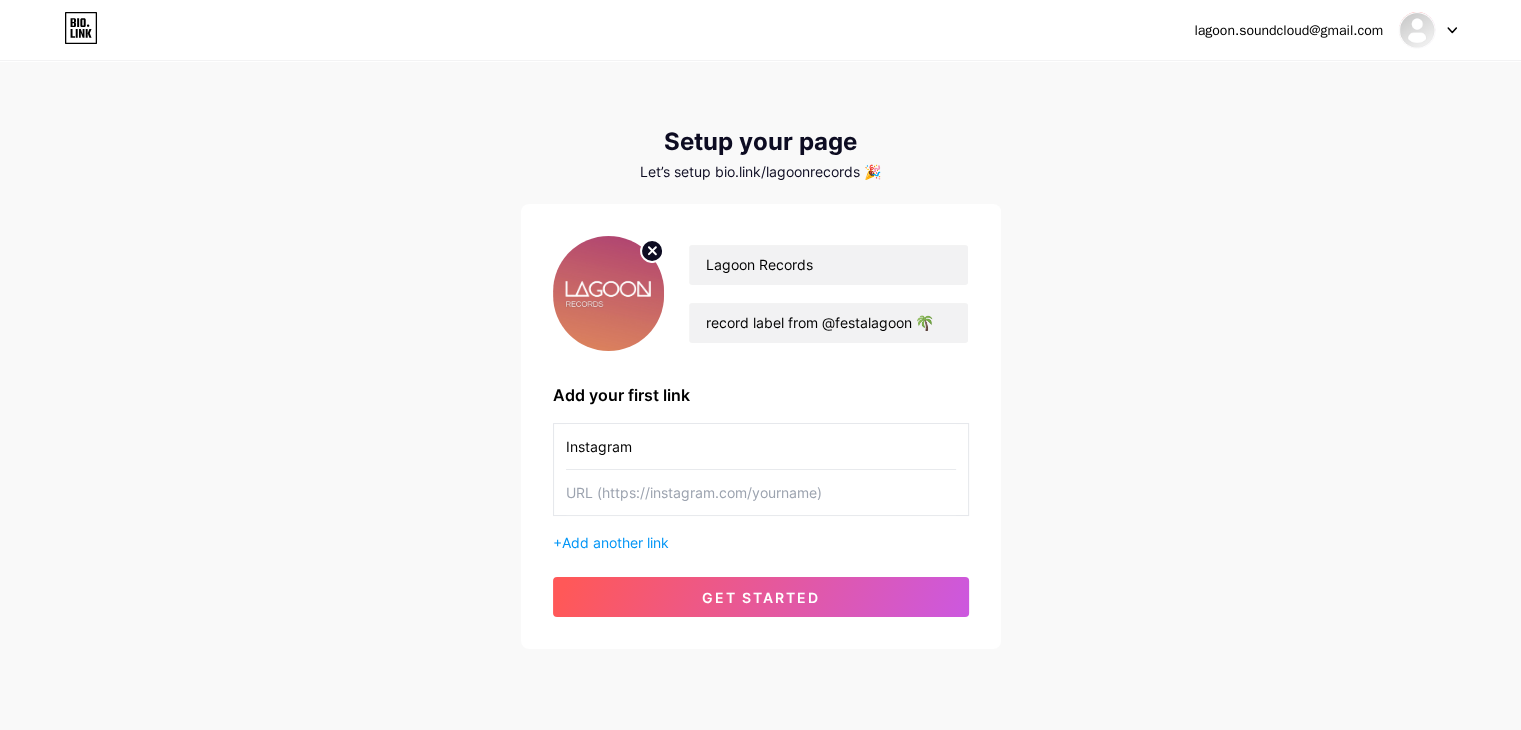 type on "Instagram" 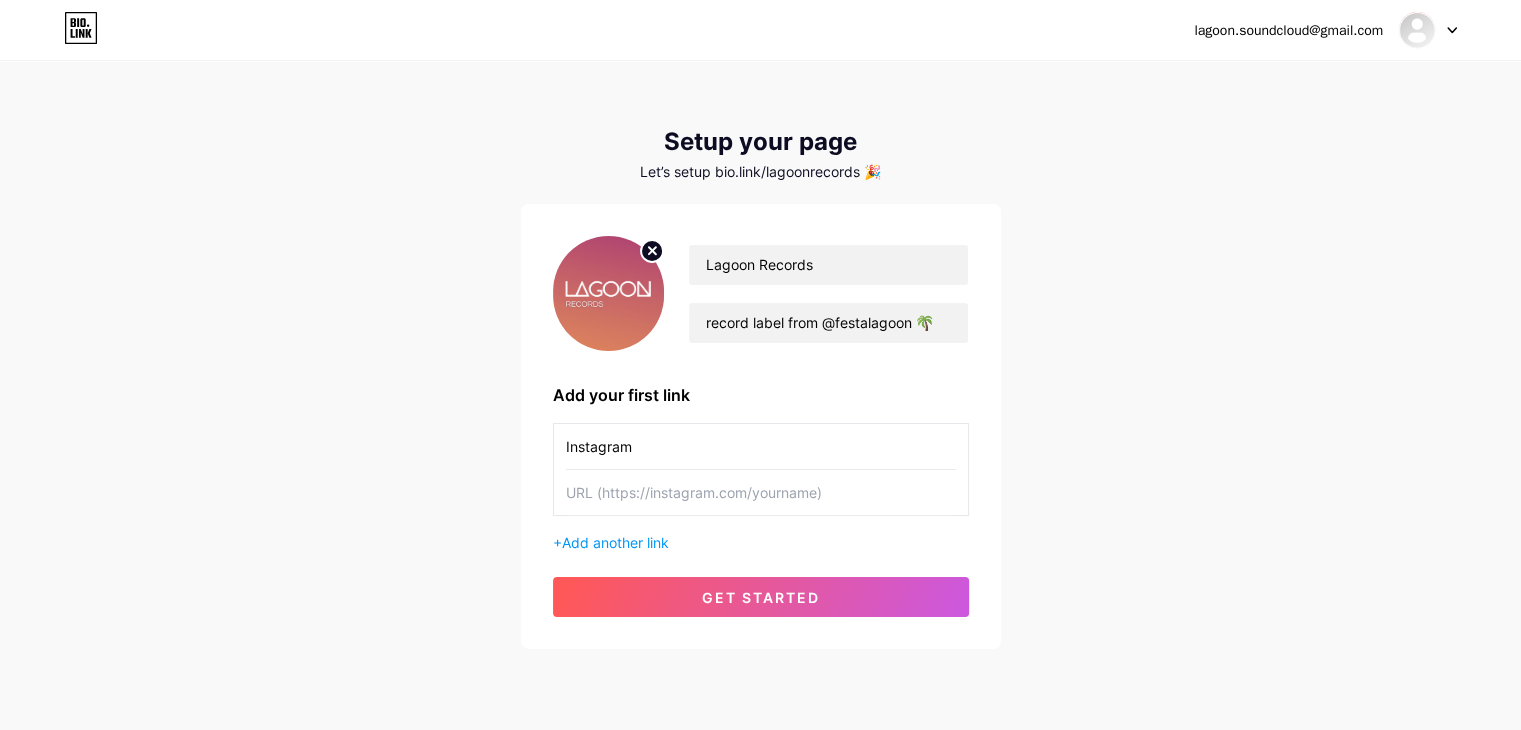 paste on "https://www.instagram.com/lagoon.records/" 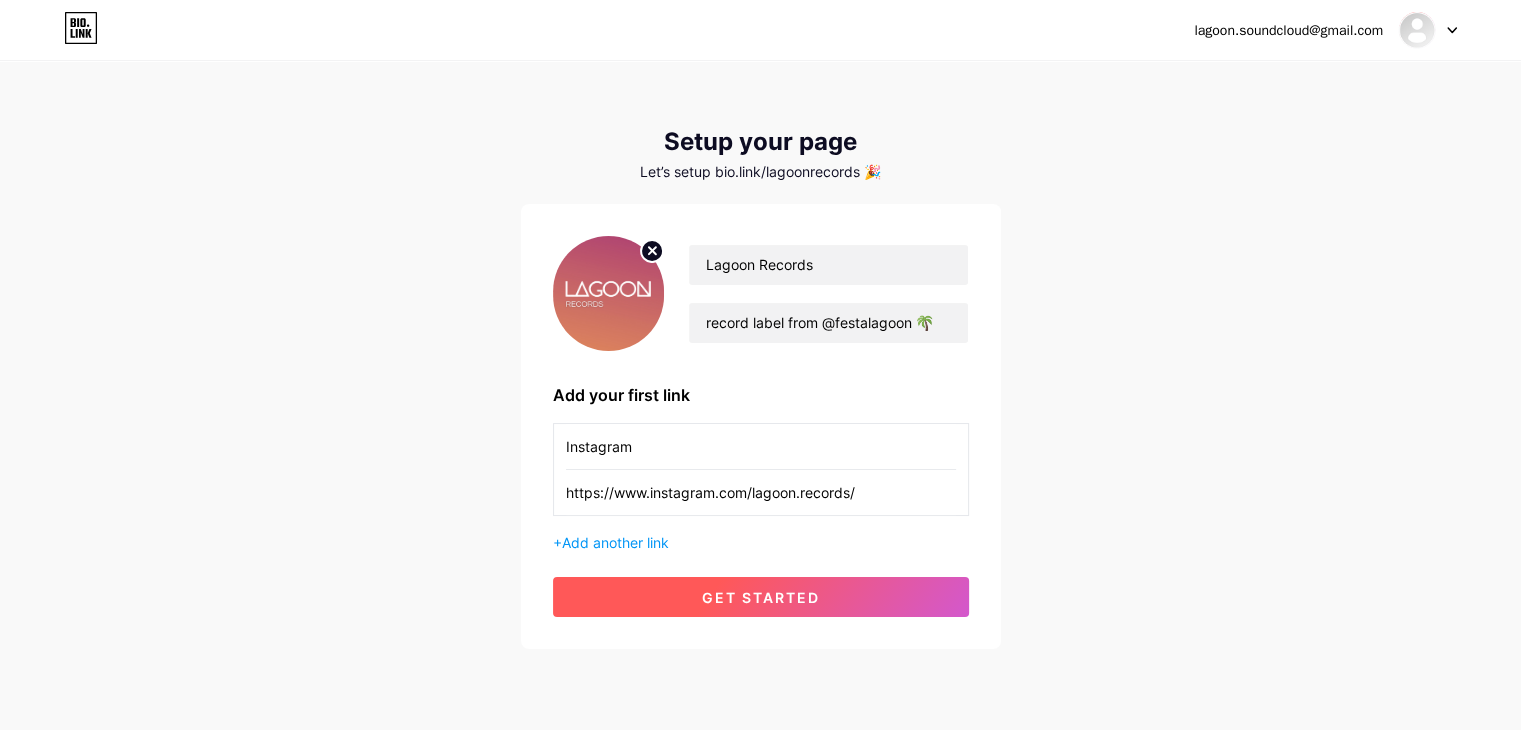 type on "https://www.instagram.com/lagoon.records/" 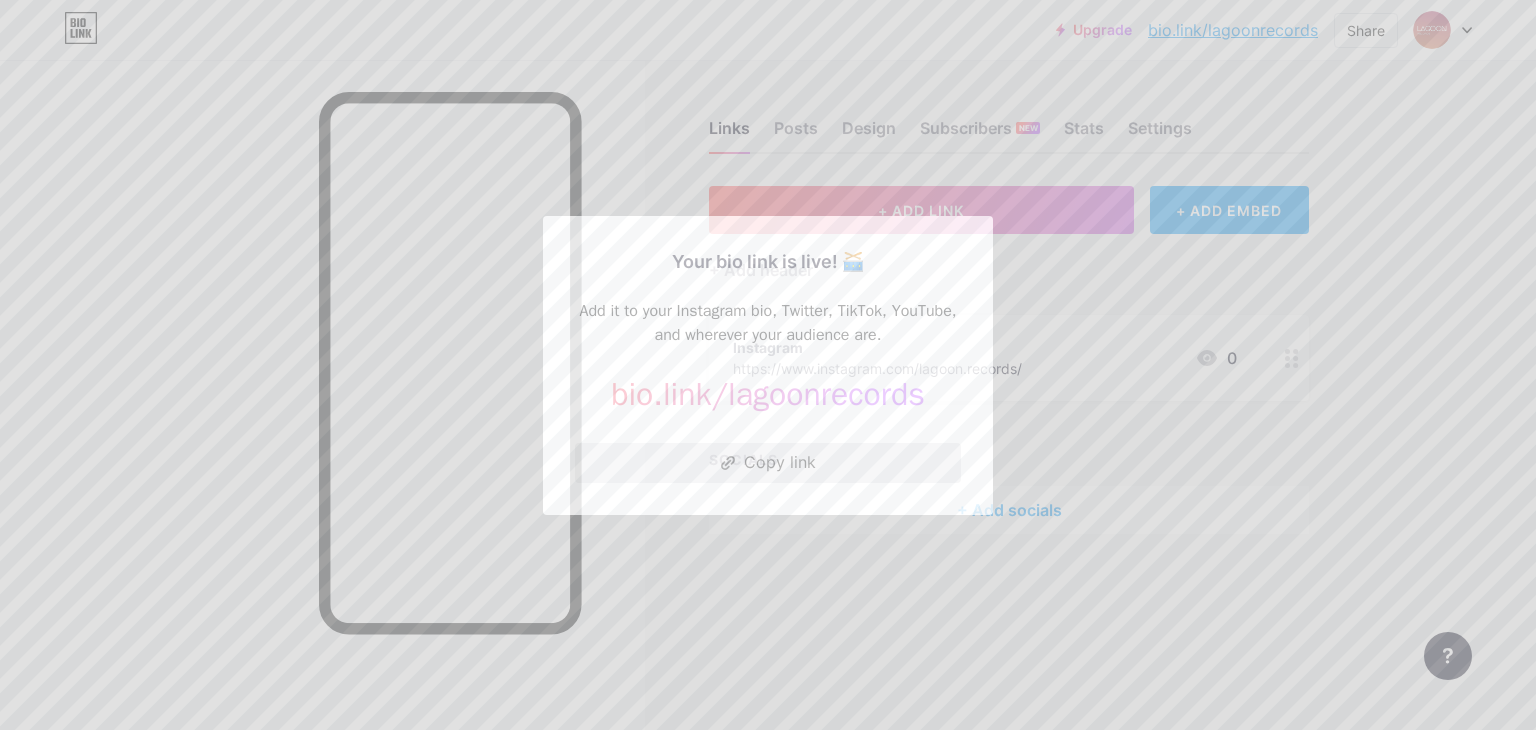 click on "Copy link" at bounding box center (768, 463) 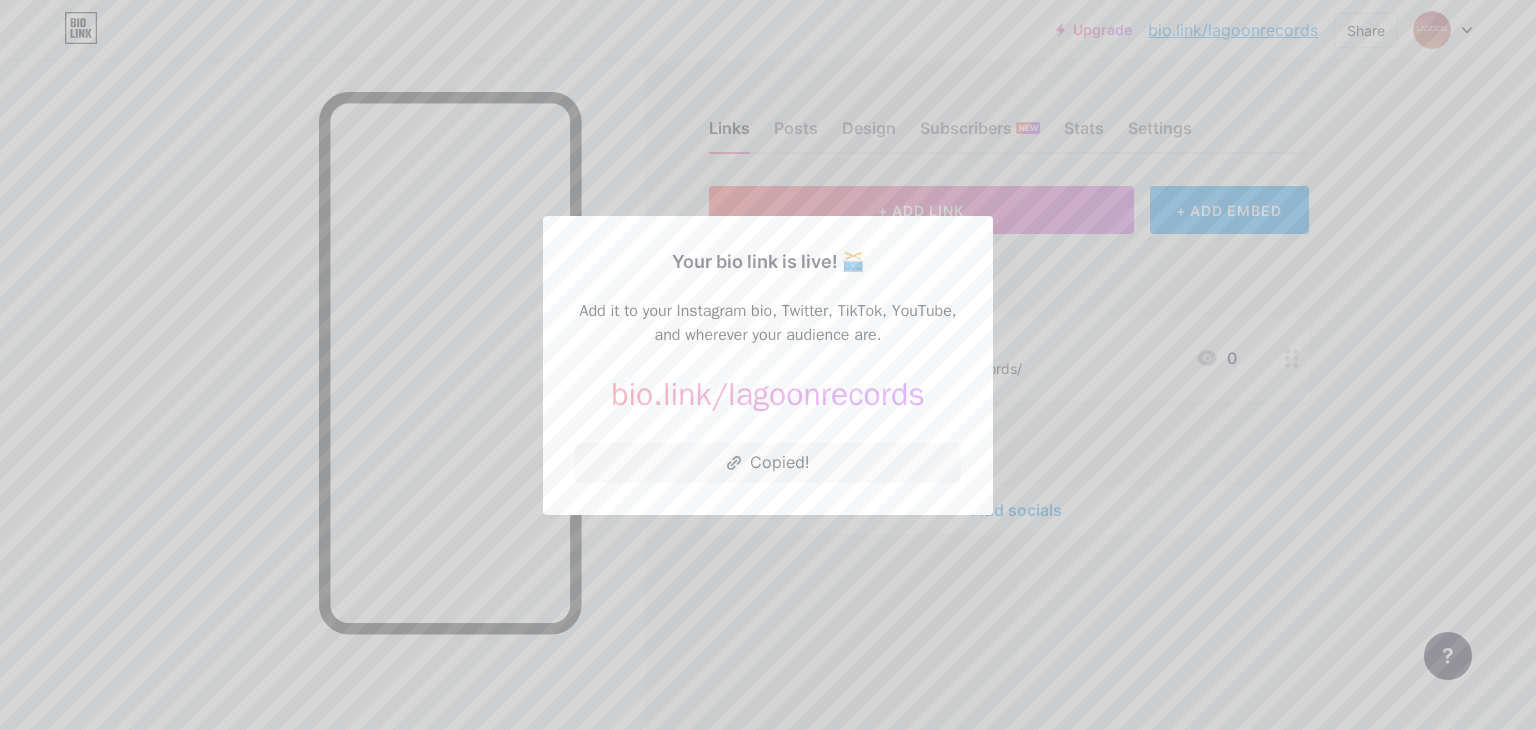click at bounding box center (768, 365) 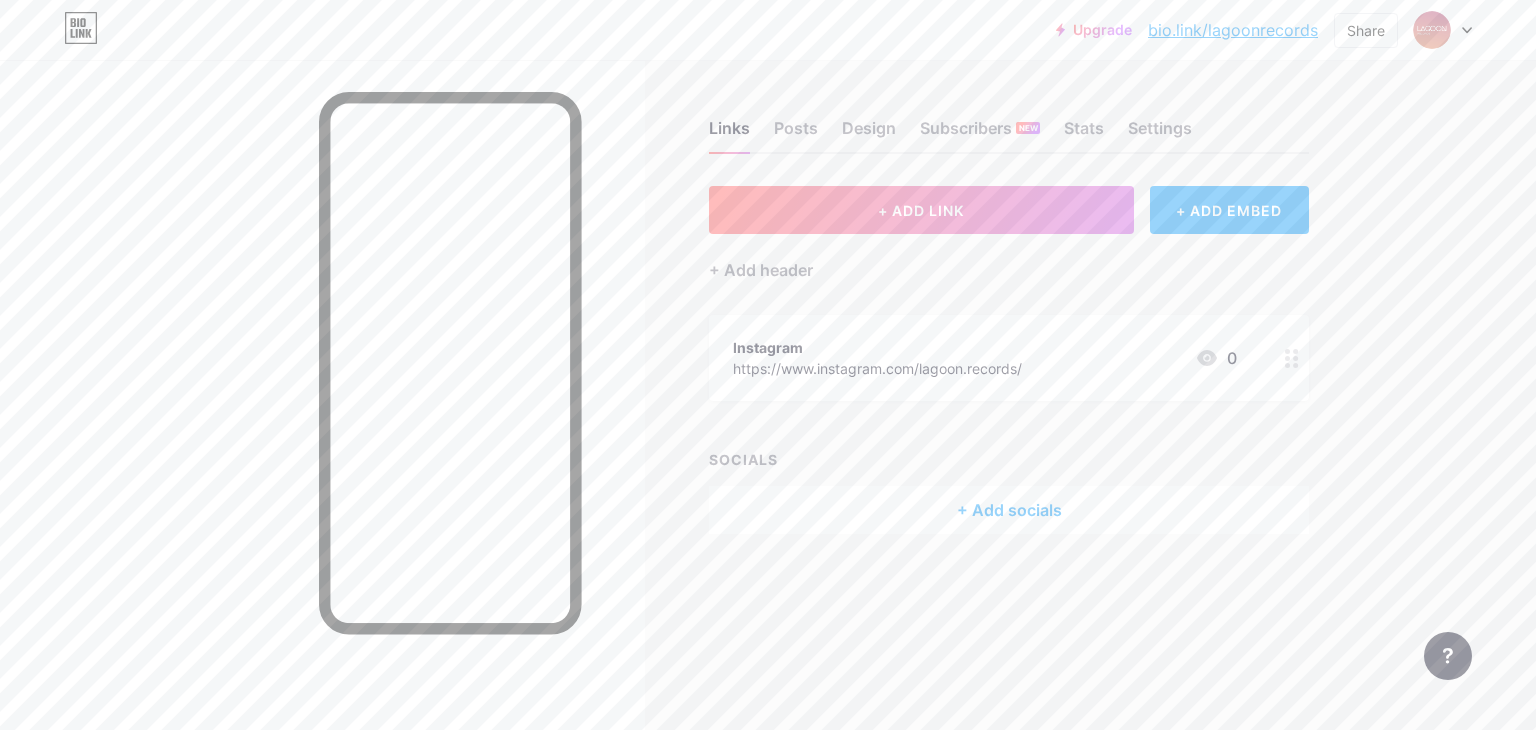 click at bounding box center [1292, 358] 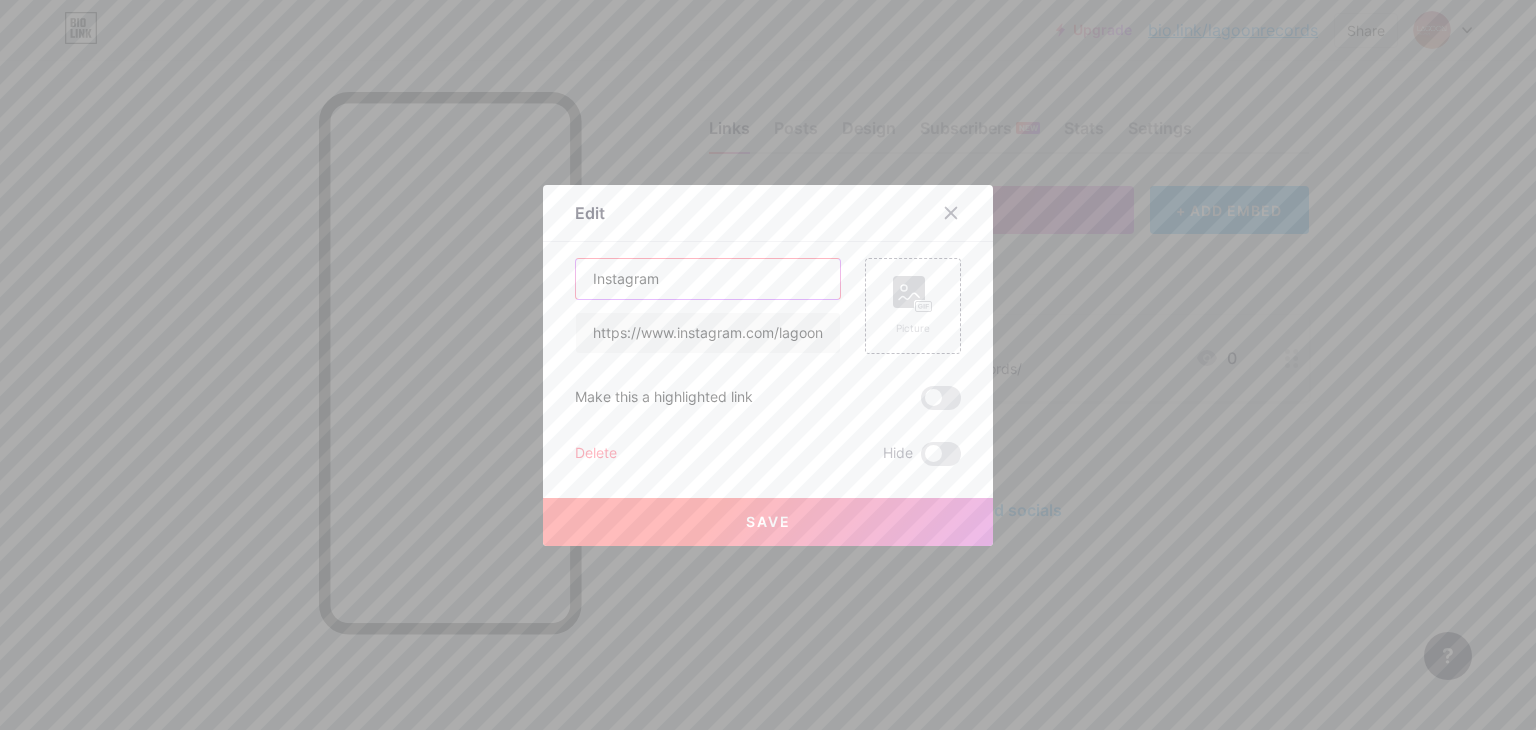 click on "Instagram" at bounding box center [708, 279] 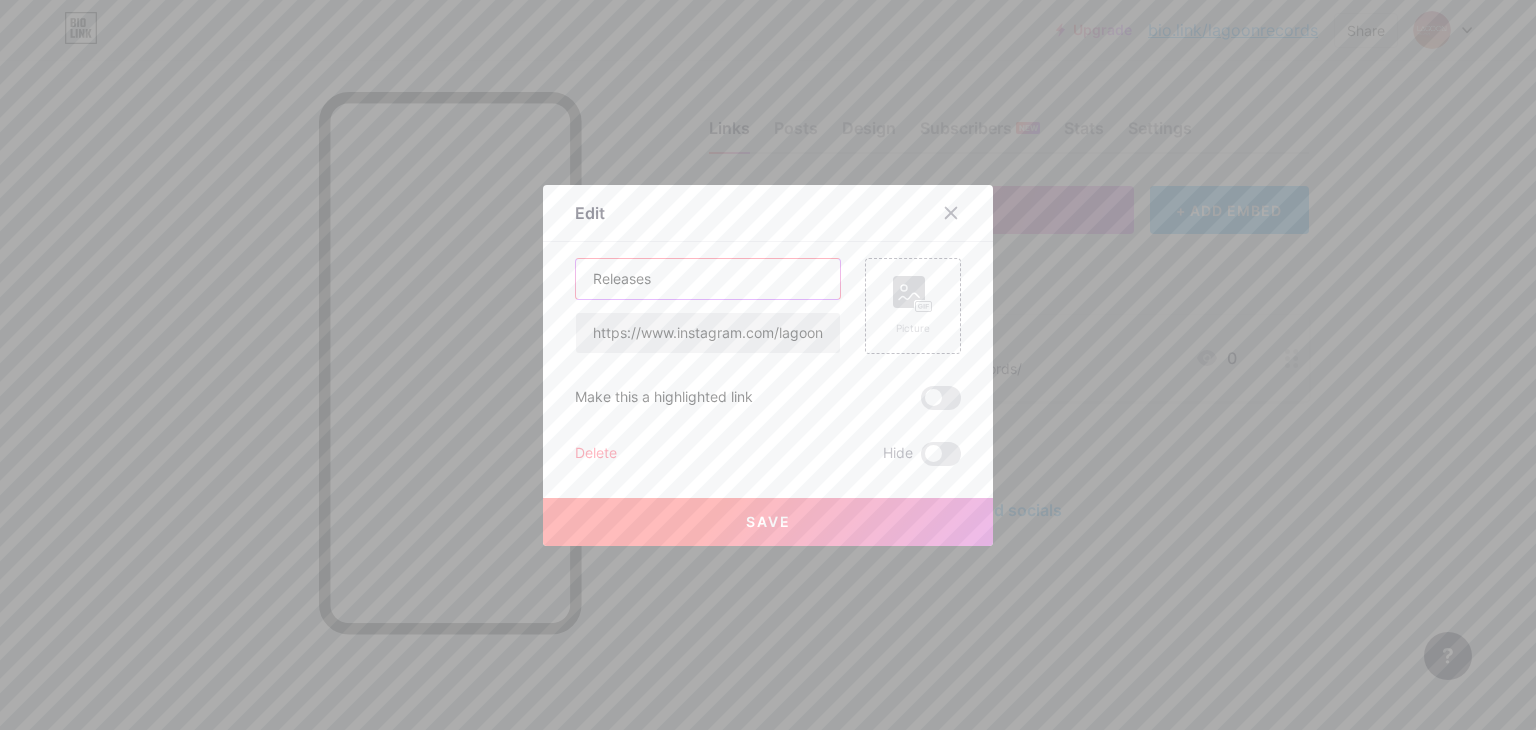 type on "Releases" 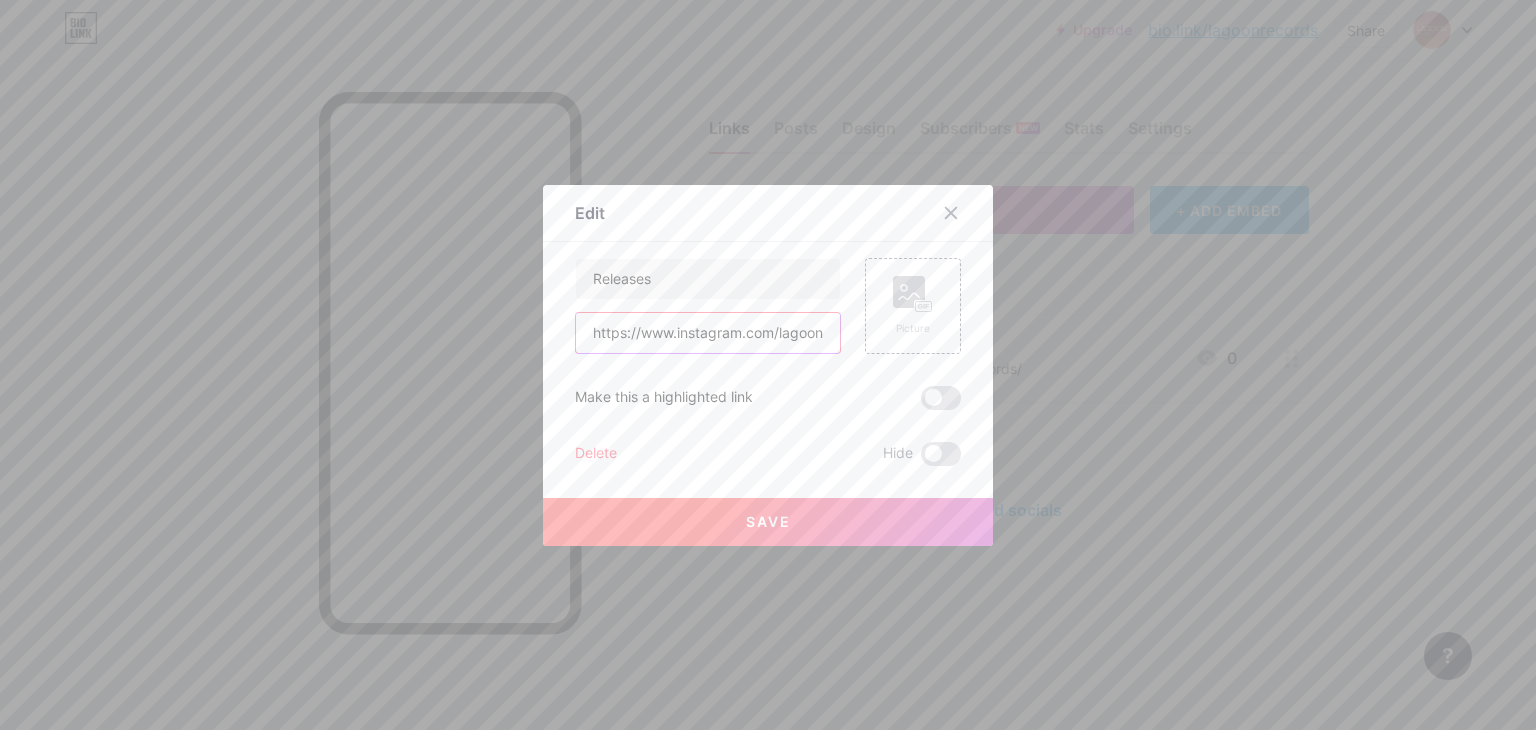 click on "https://www.instagram.com/lagoon.records/" at bounding box center (708, 333) 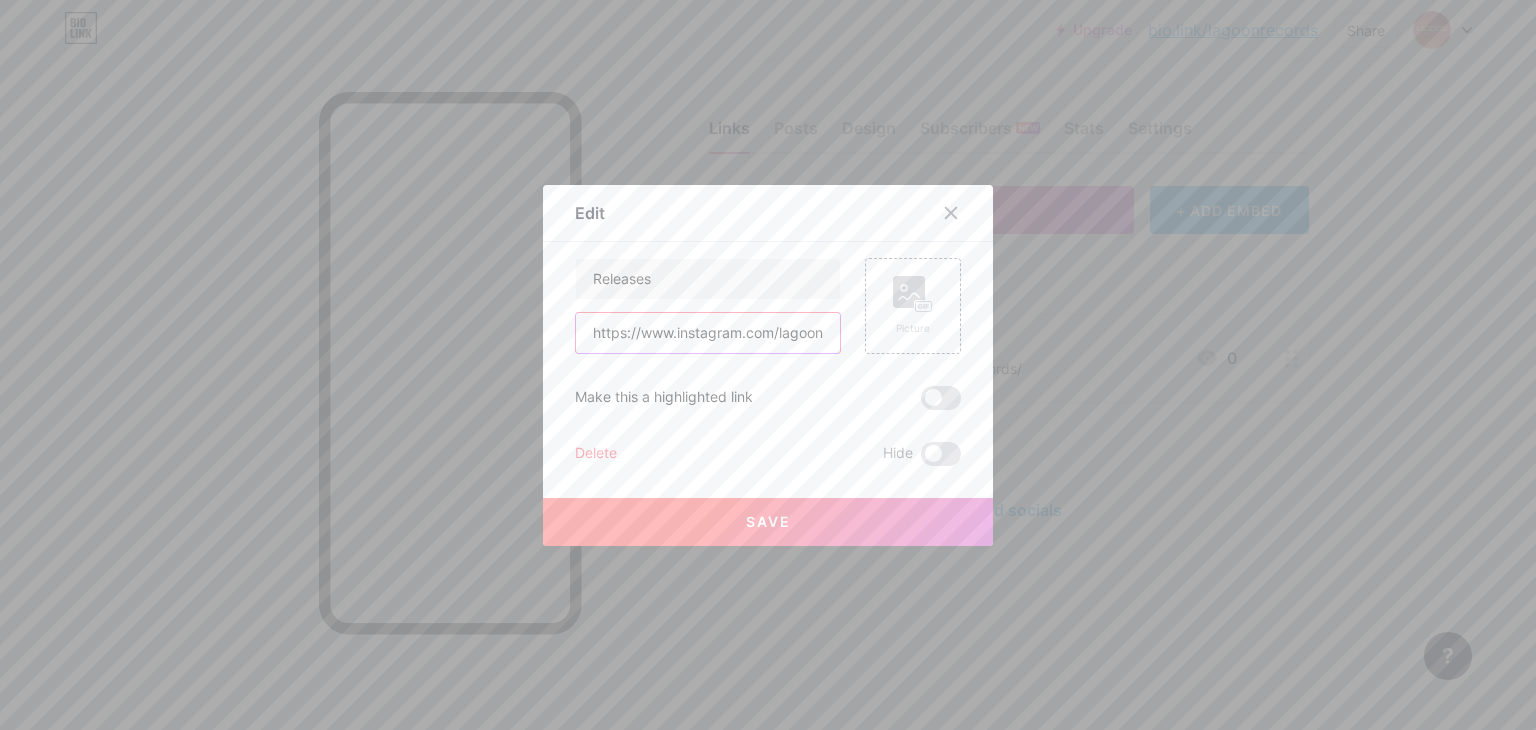 click on "https://www.instagram.com/lagoon.records/" at bounding box center [708, 333] 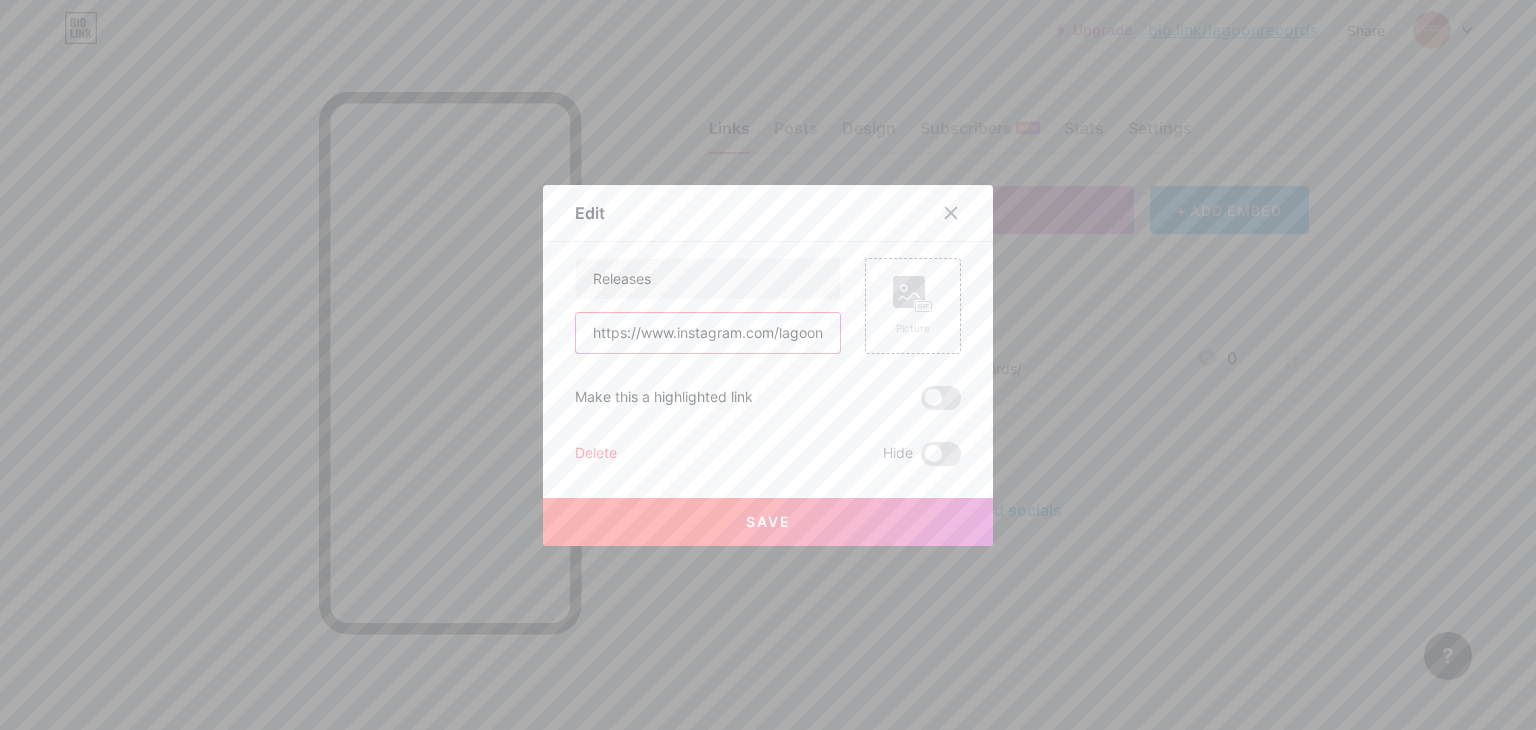 paste on "soundcloud.com/festalagoon" 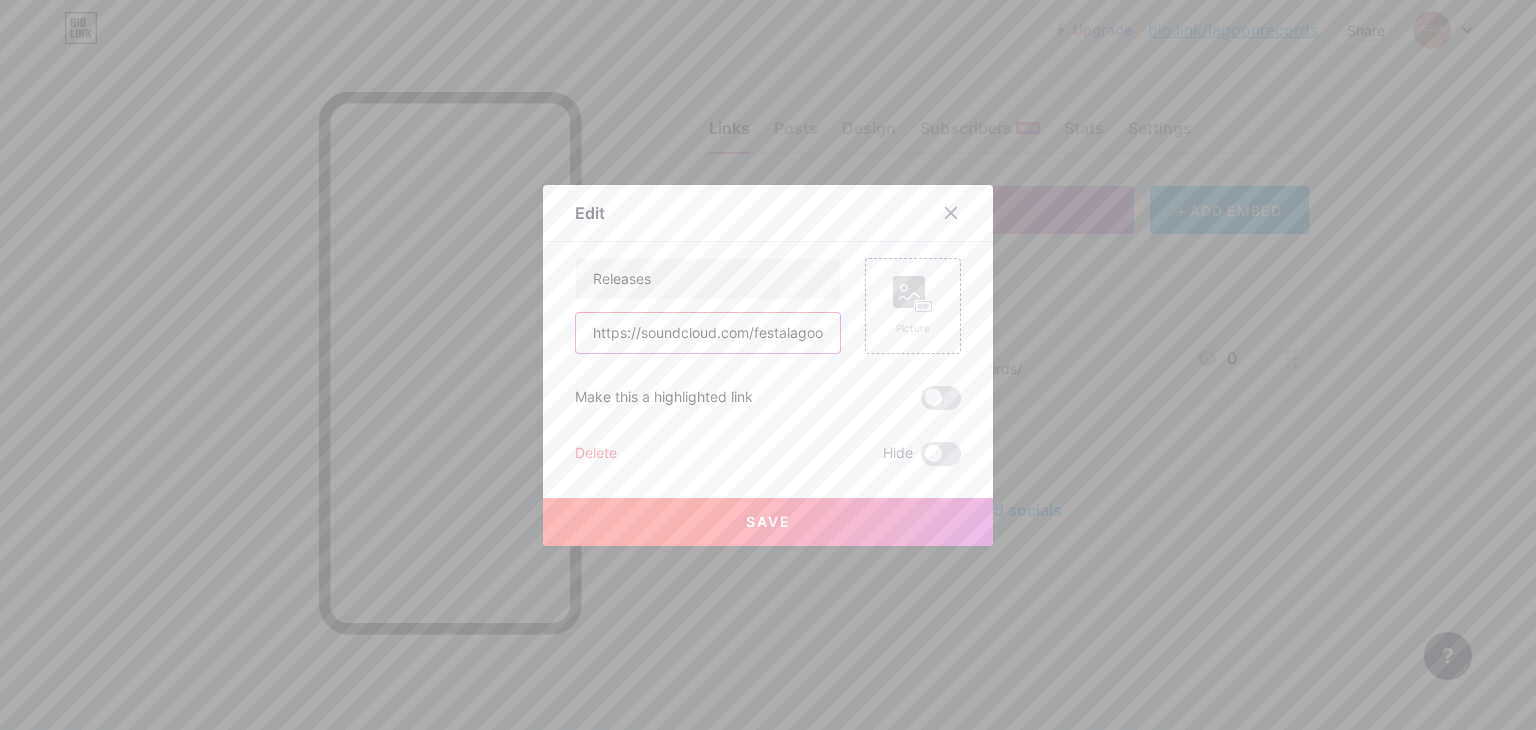 scroll, scrollTop: 0, scrollLeft: 8, axis: horizontal 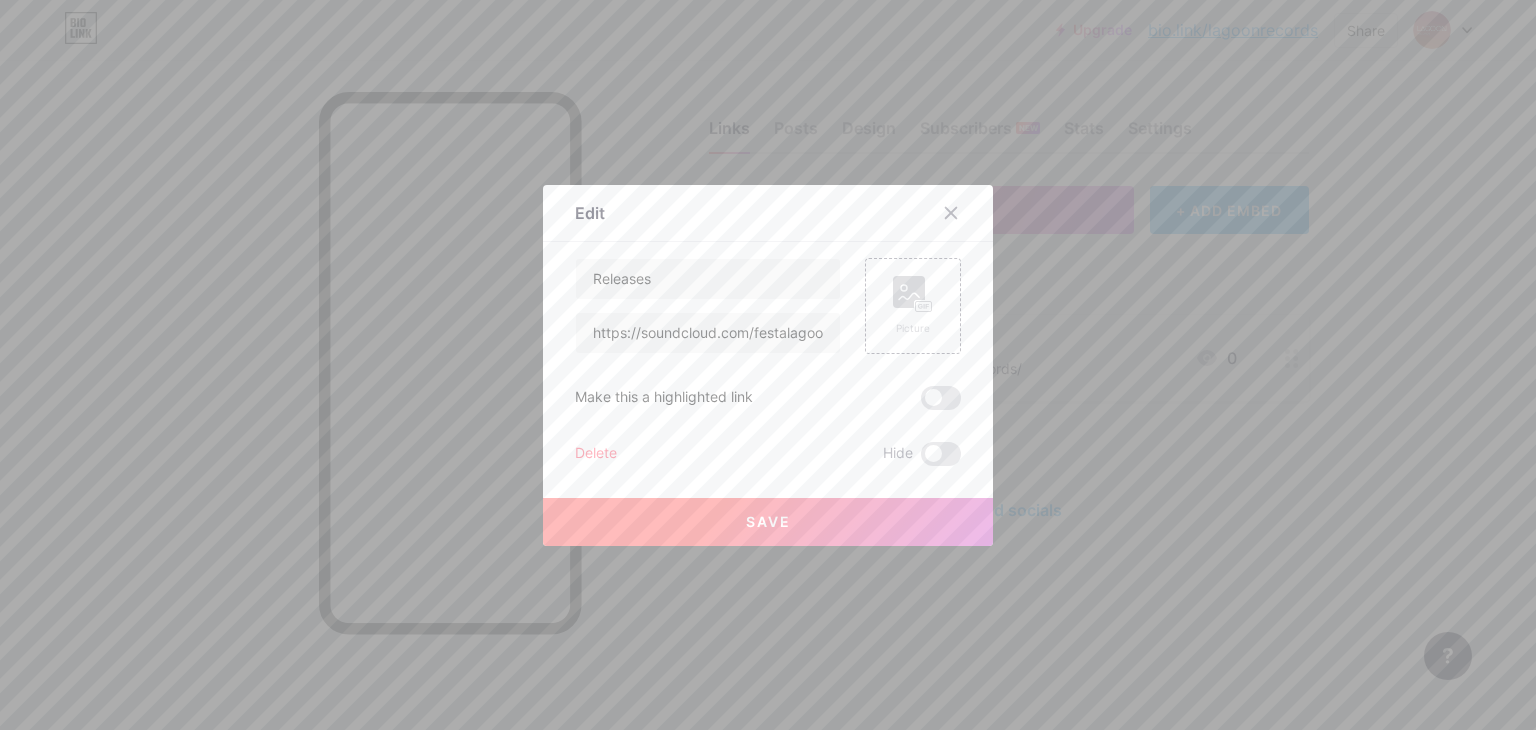 drag, startPoint x: 713, startPoint y: 402, endPoint x: 764, endPoint y: 417, distance: 53.160137 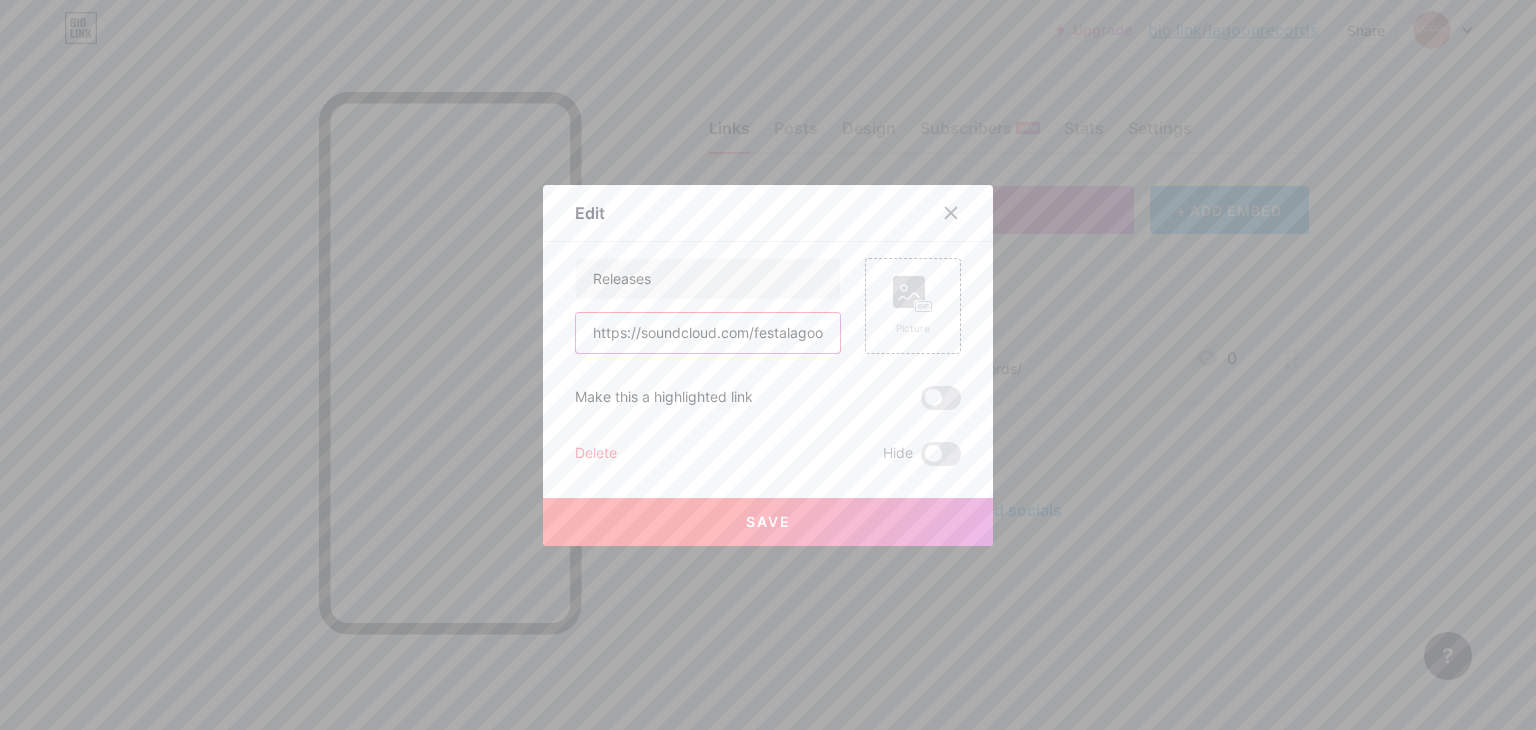 click on "https://soundcloud.com/festalagoon" at bounding box center [708, 333] 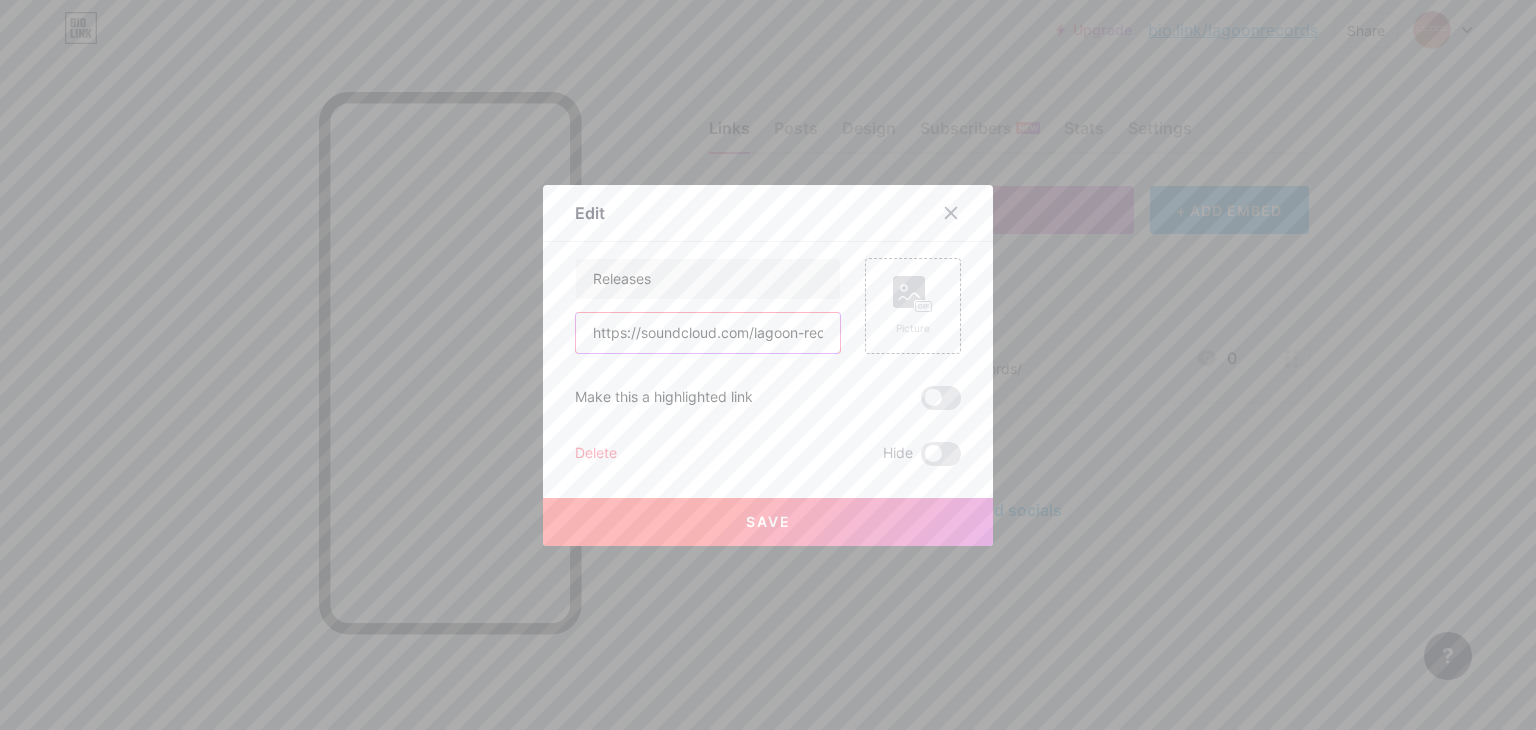 scroll, scrollTop: 0, scrollLeft: 32, axis: horizontal 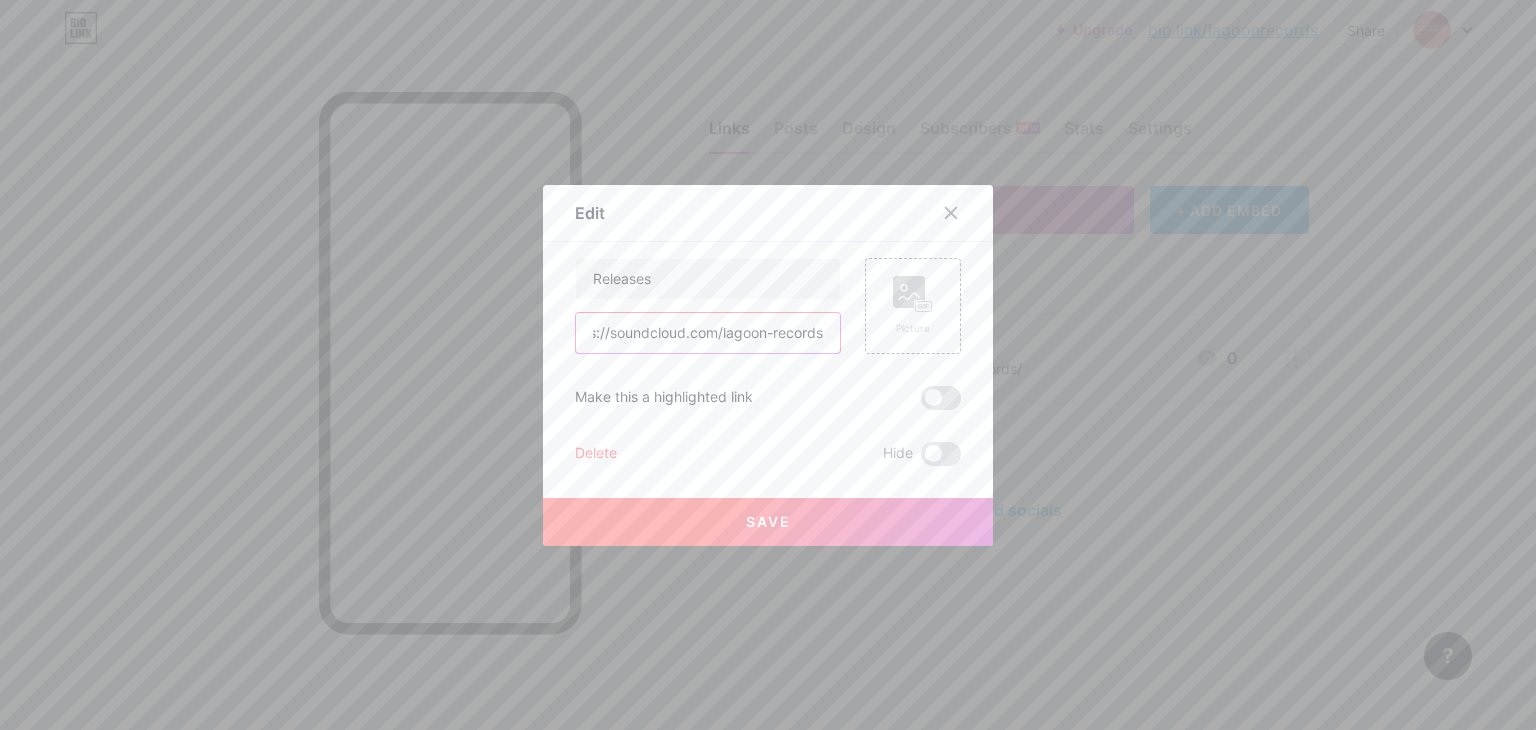 type on "https://soundcloud.com/lagoon-records" 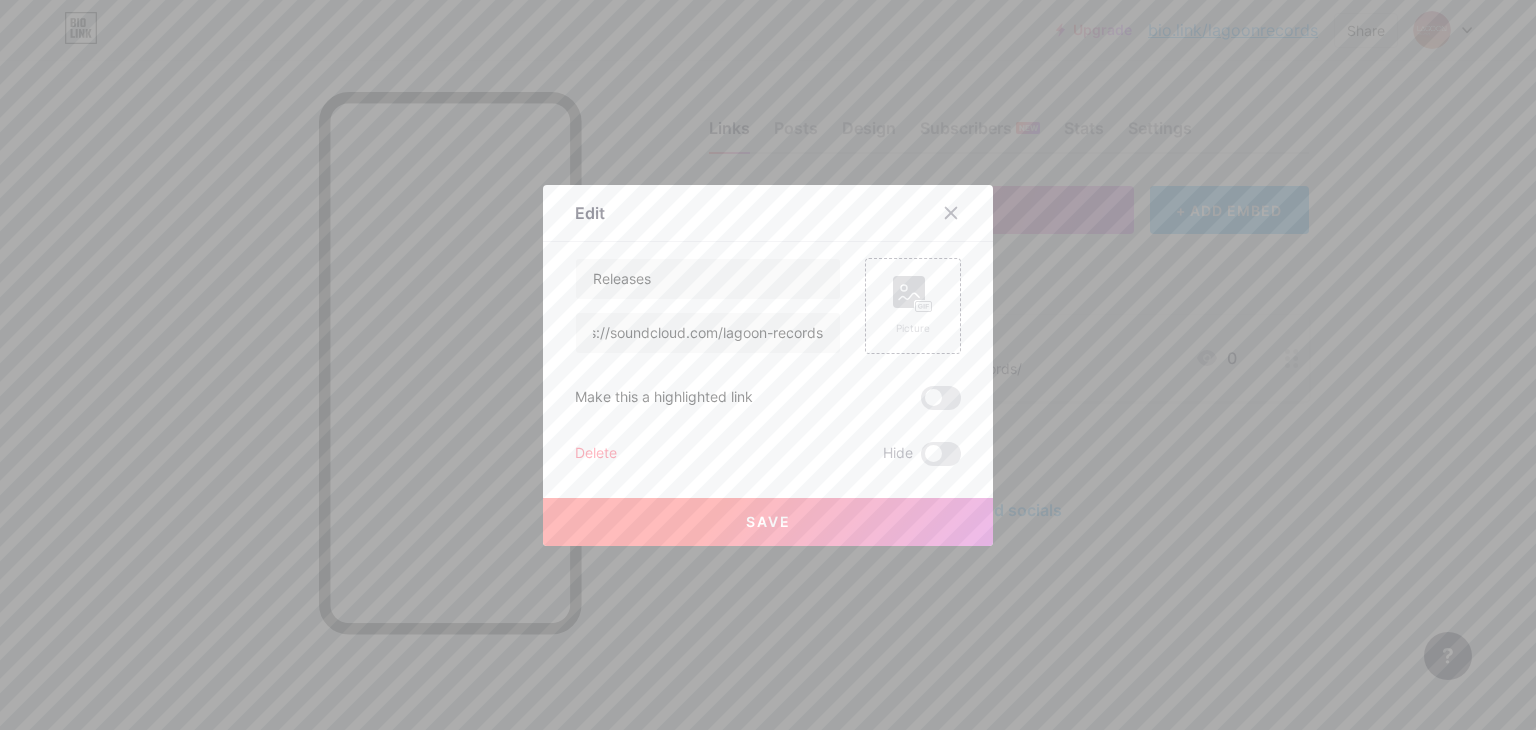 scroll, scrollTop: 0, scrollLeft: 0, axis: both 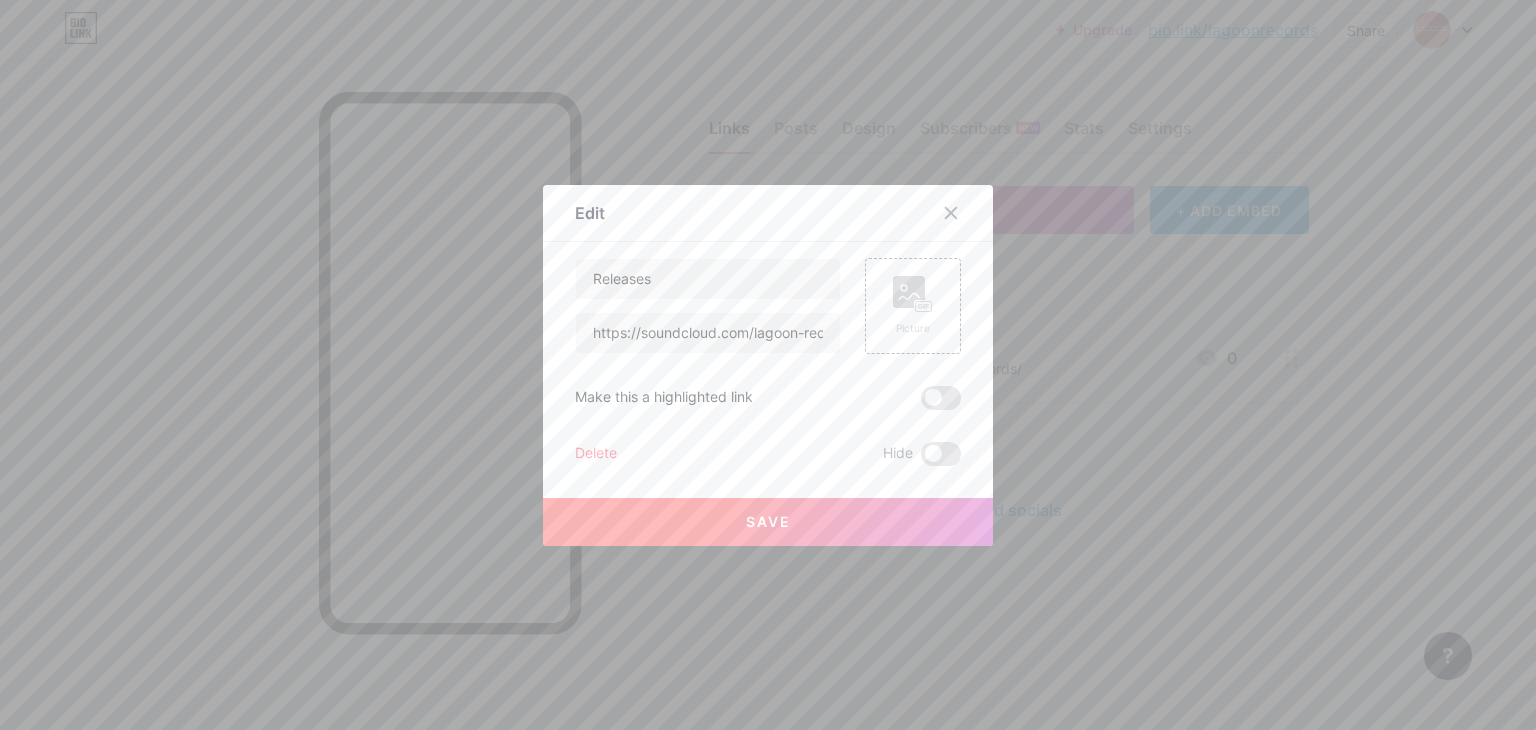 click on "Save" at bounding box center (768, 522) 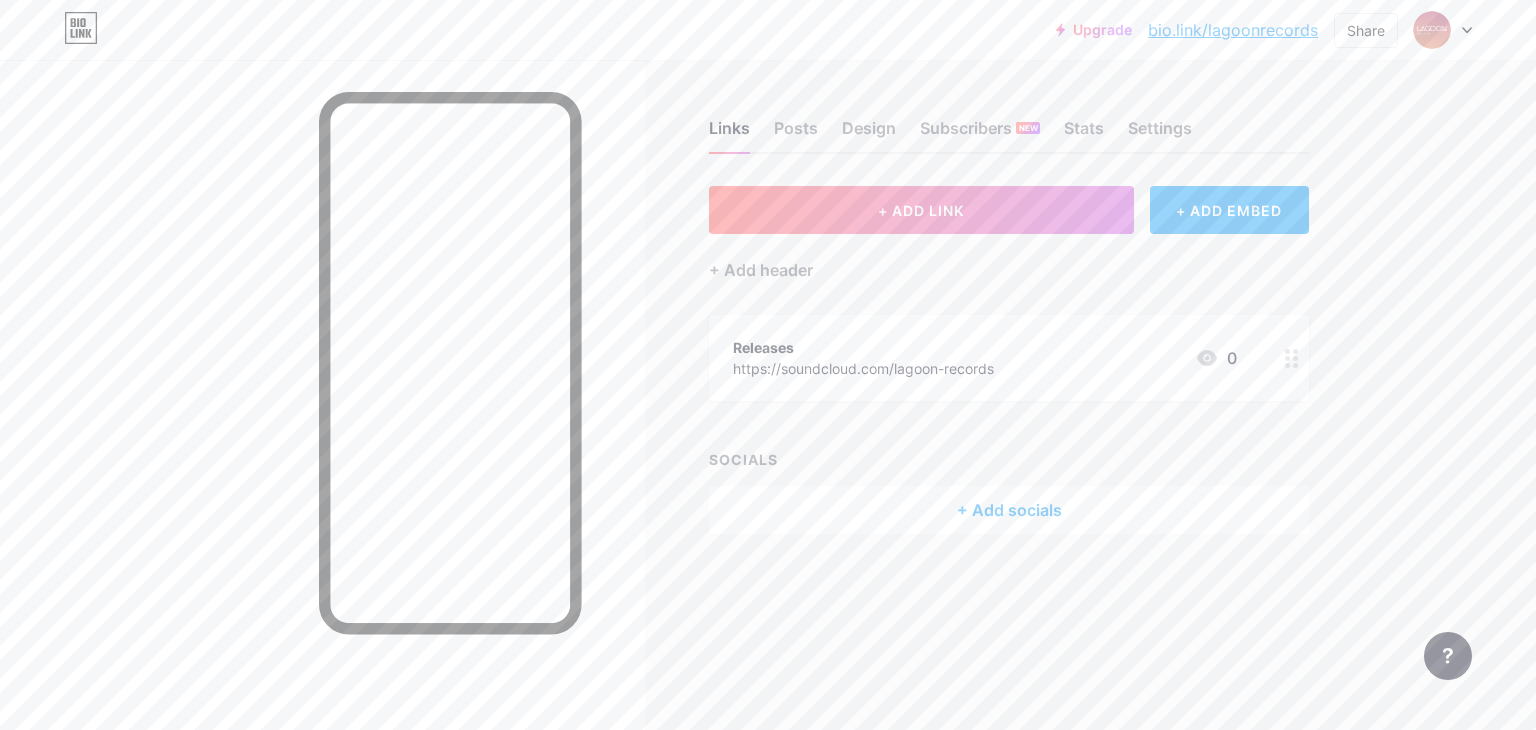 click on "Releases" at bounding box center [863, 347] 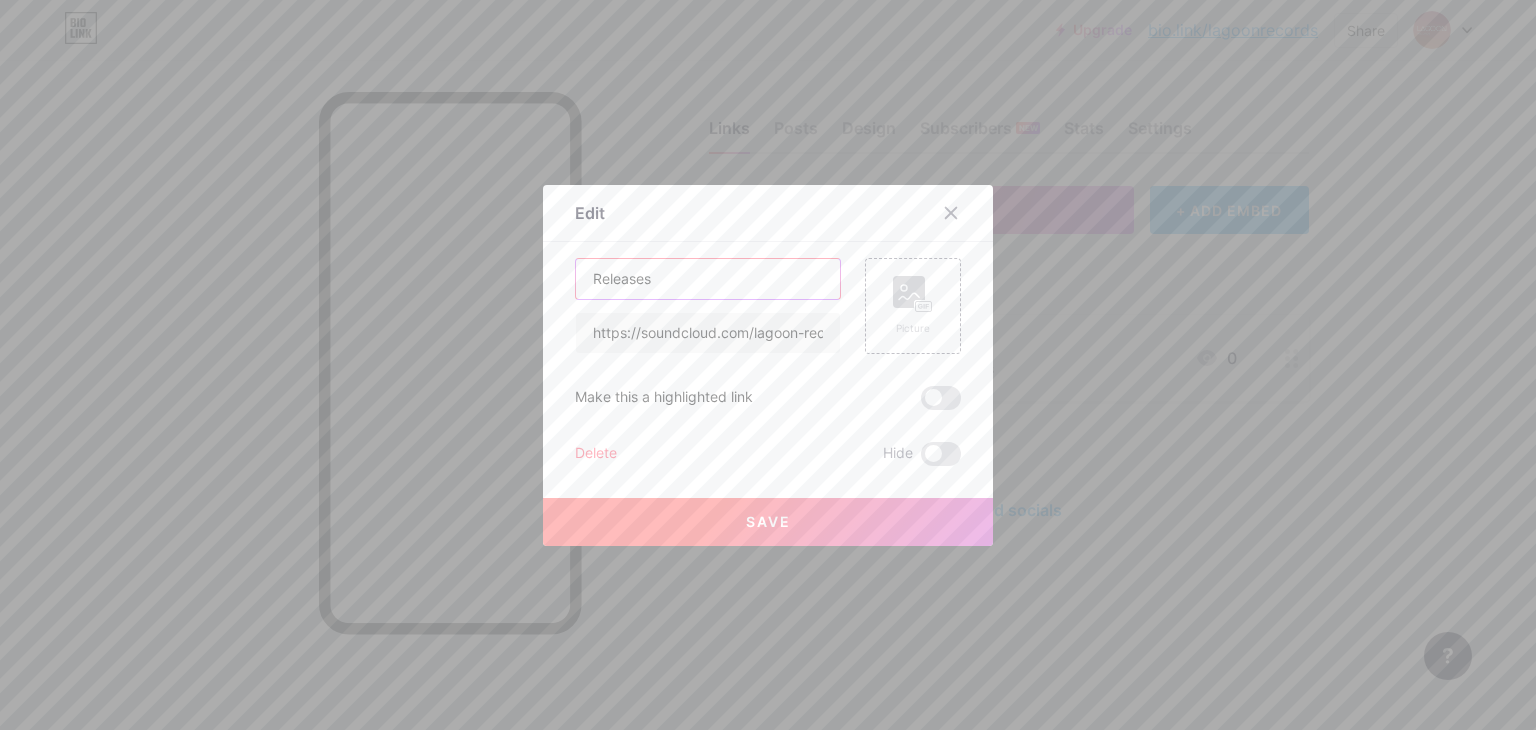 click on "Releases" at bounding box center [708, 279] 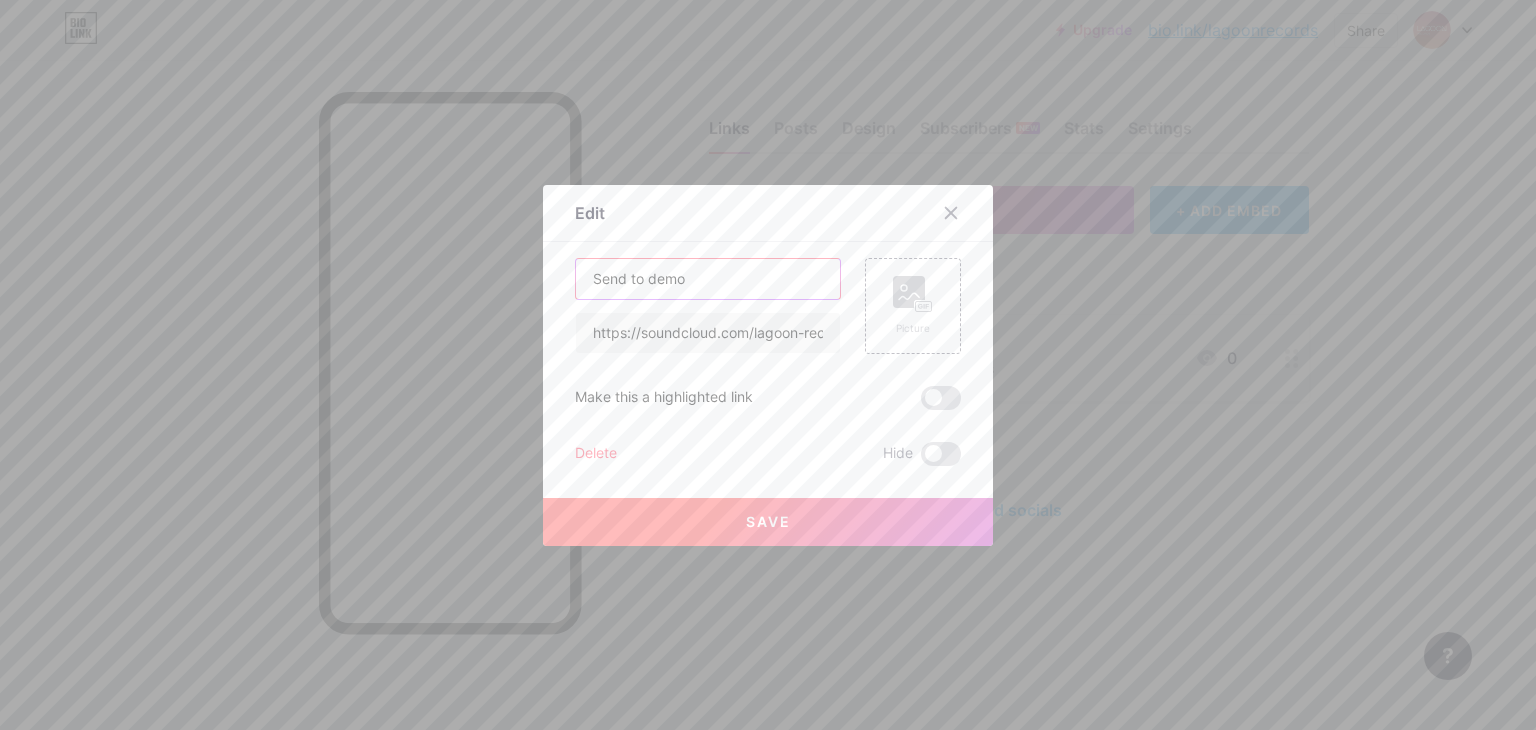 type on "Send to demo" 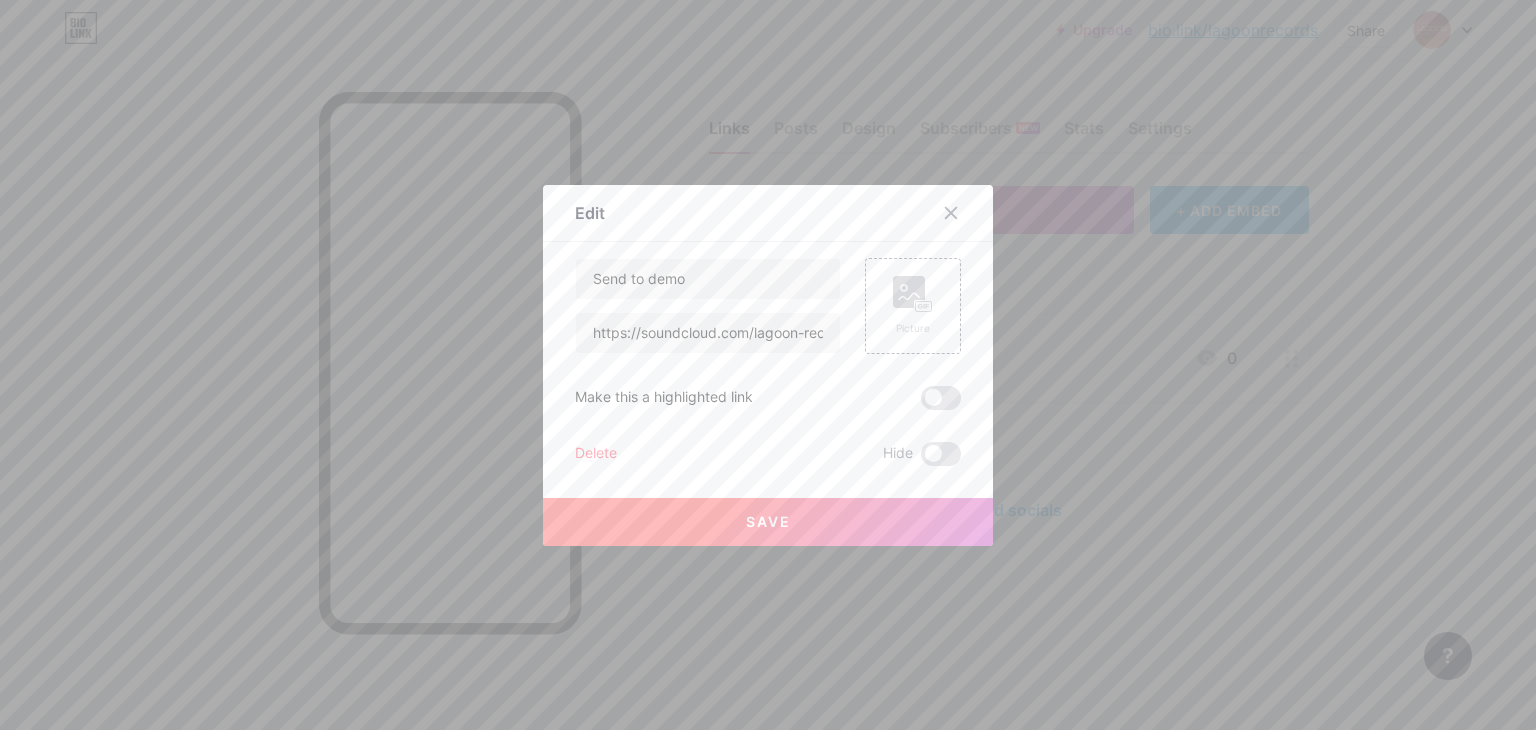 click on "Save" at bounding box center (768, 522) 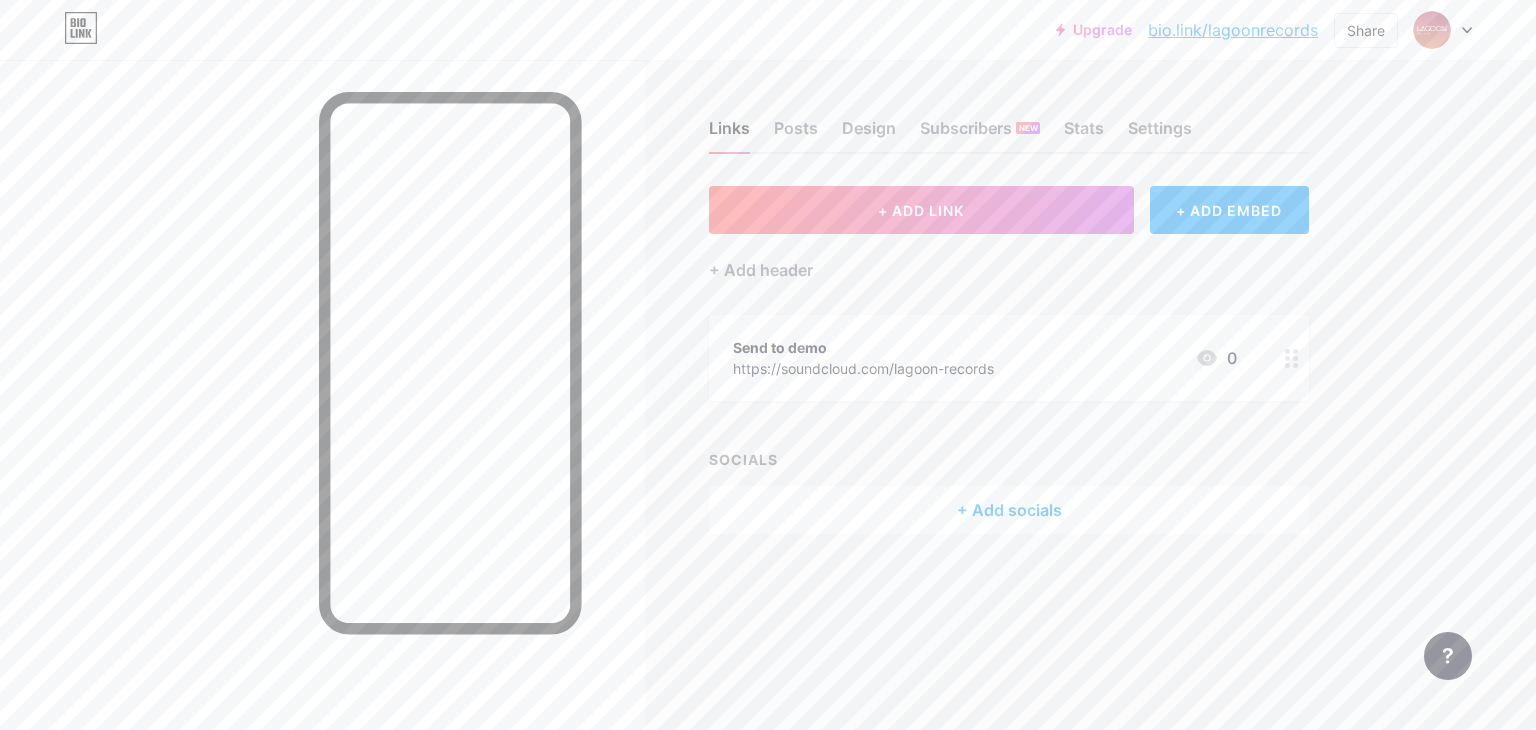 click at bounding box center (1292, 358) 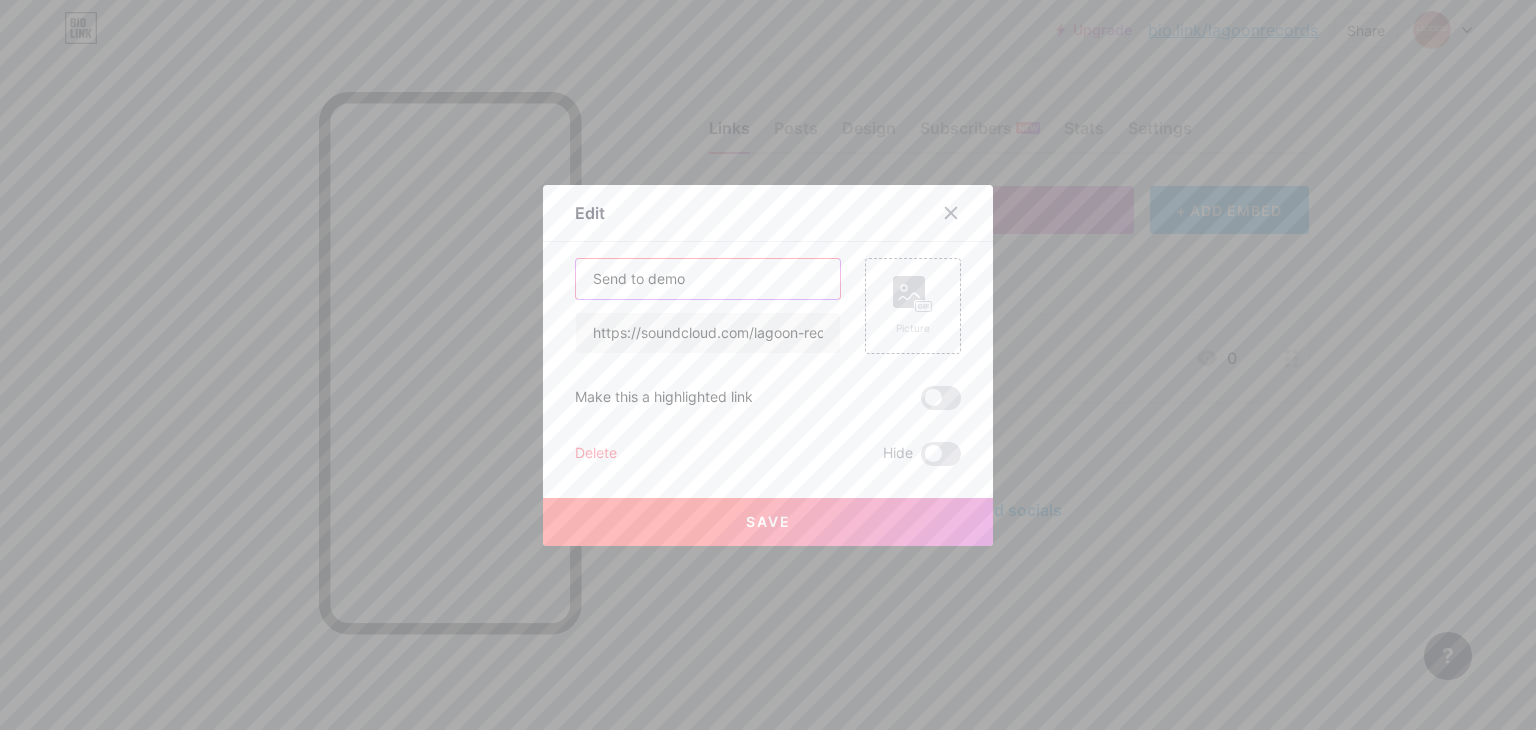 click on "Send to demo" at bounding box center [708, 279] 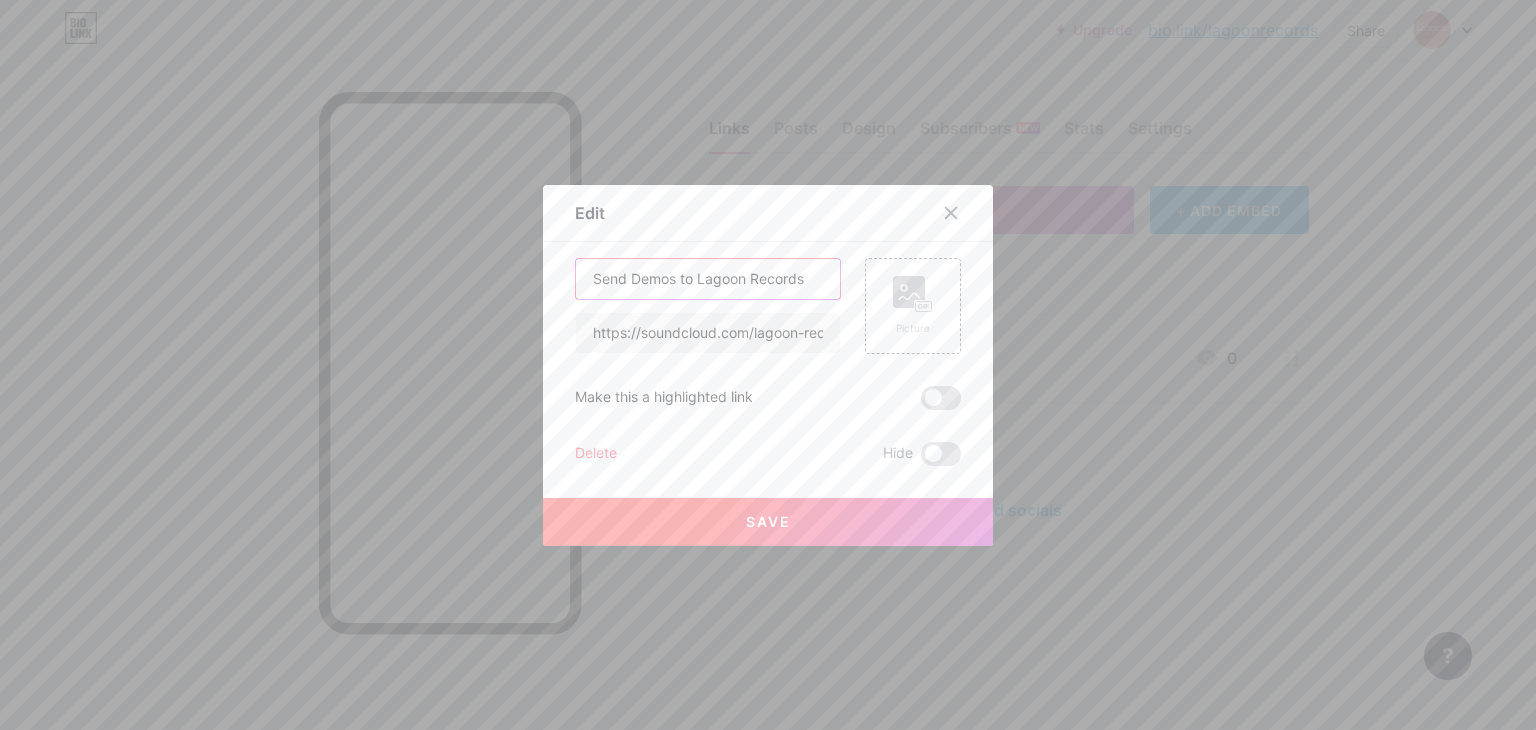 type on "Send Demos to Lagoon Records" 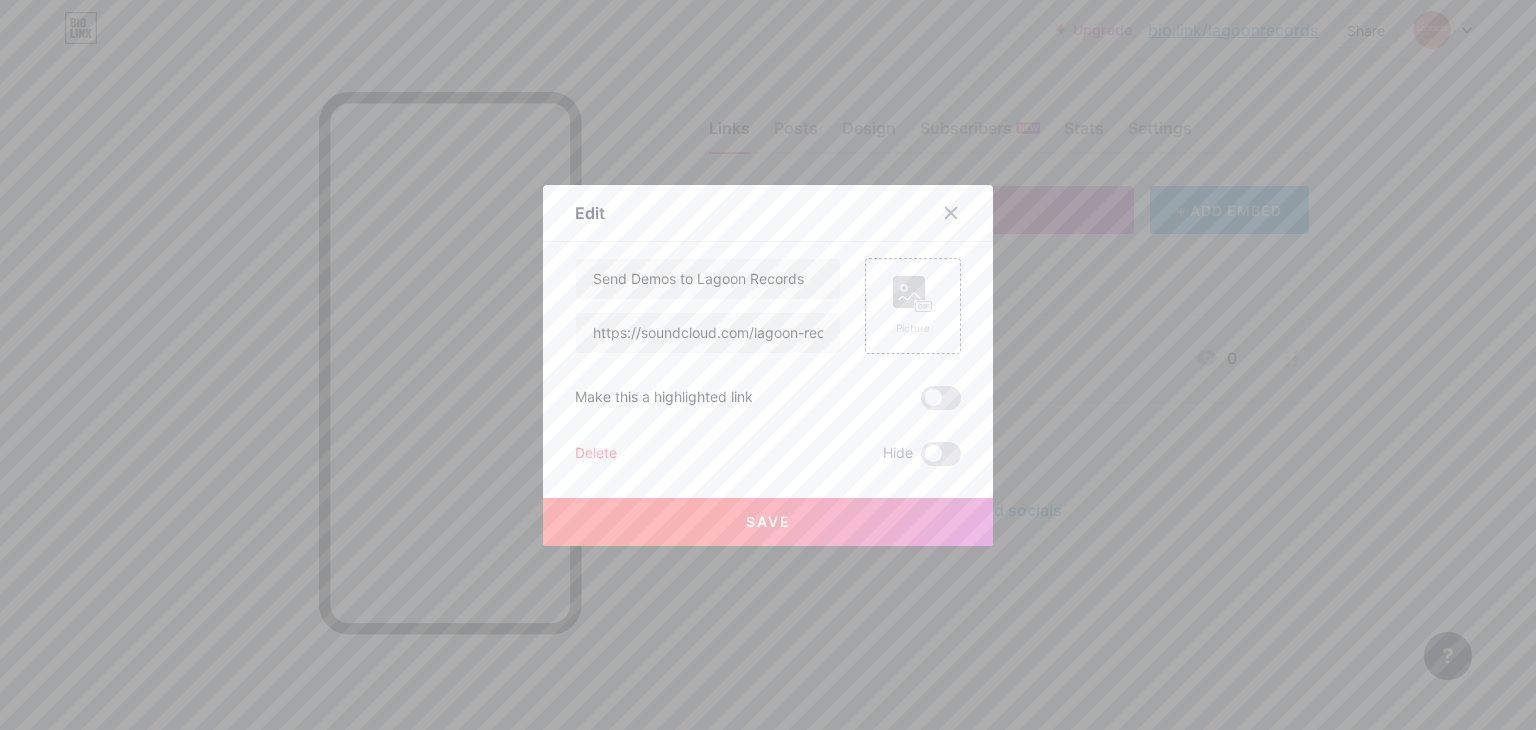click on "Save" at bounding box center (768, 522) 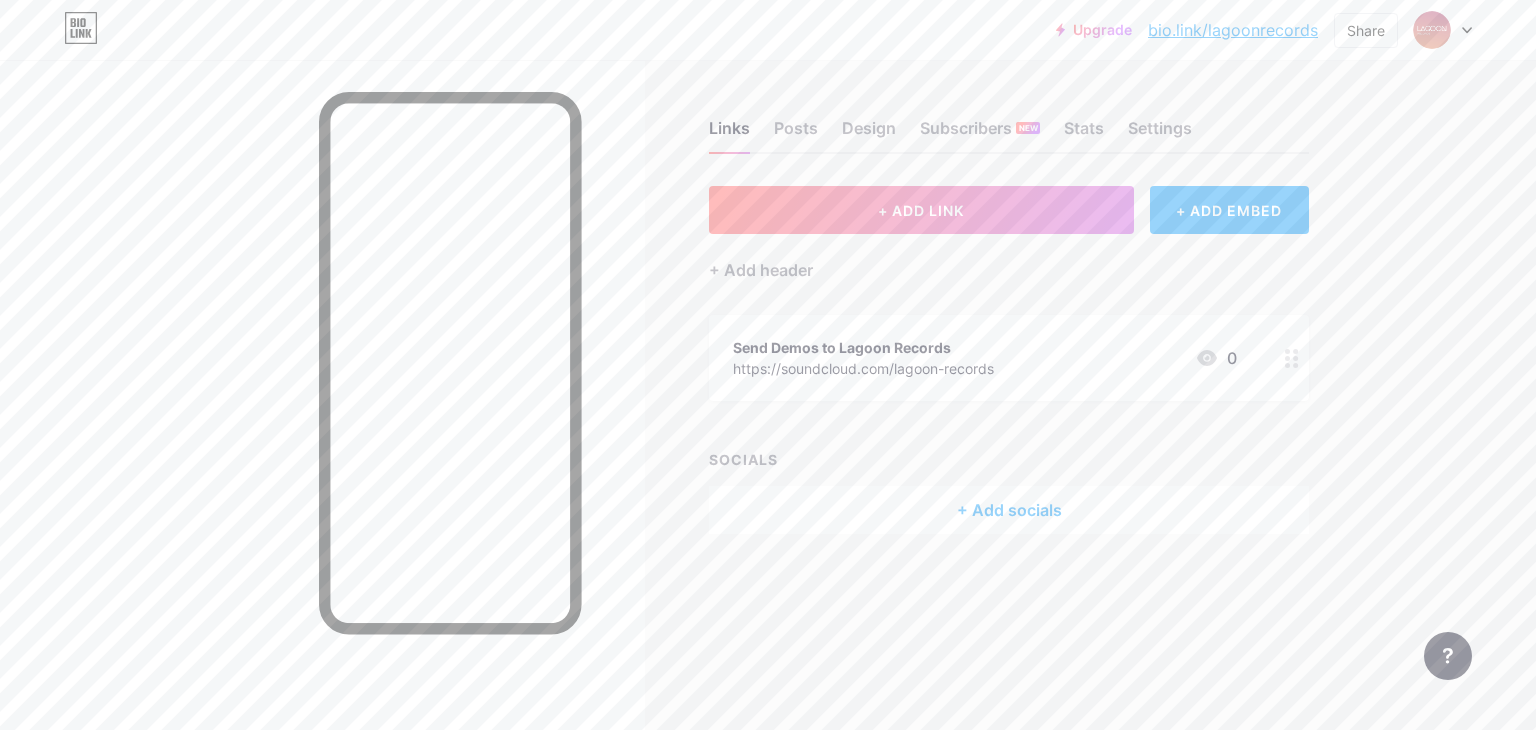 click on "https://soundcloud.com/lagoon-records" at bounding box center (863, 368) 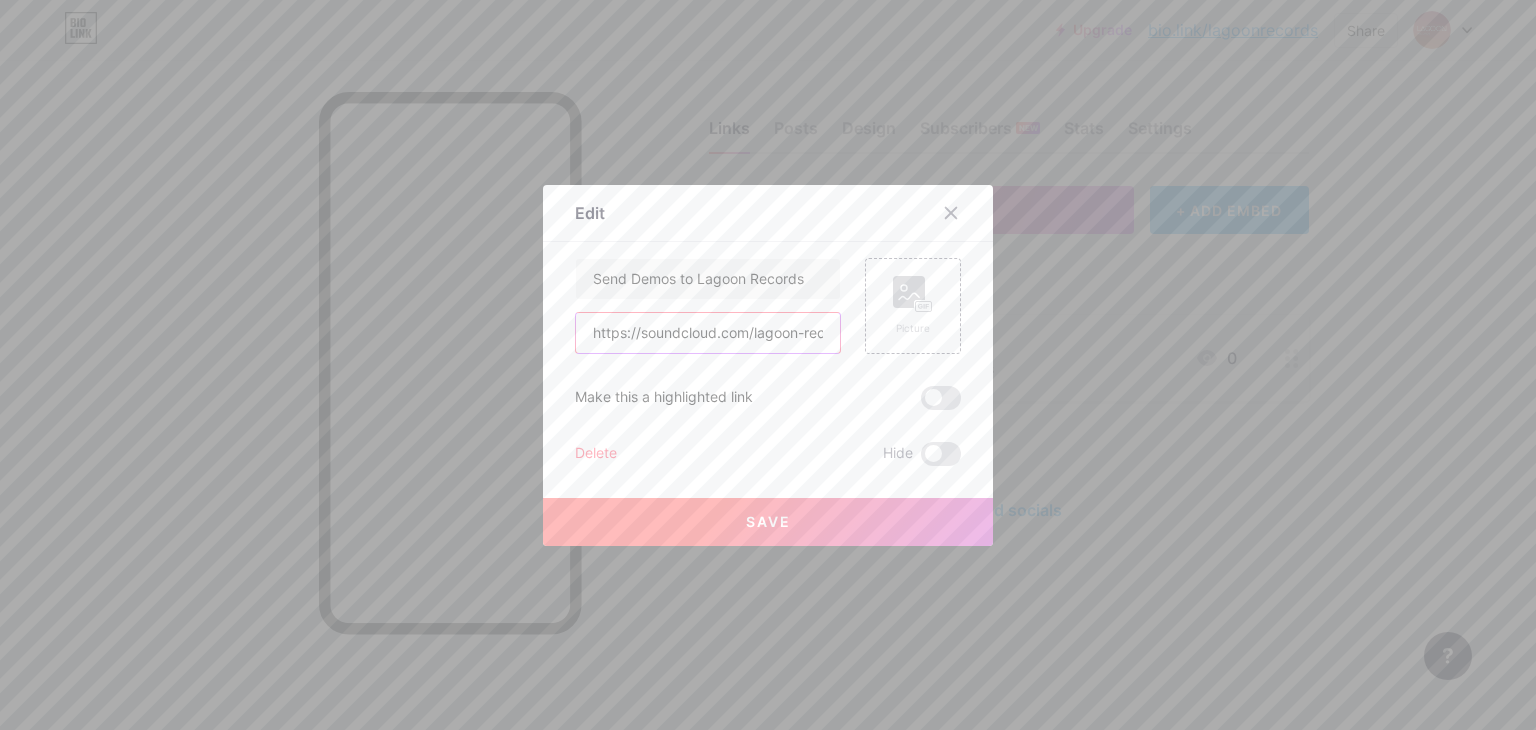 click on "https://soundcloud.com/lagoon-records" at bounding box center (708, 333) 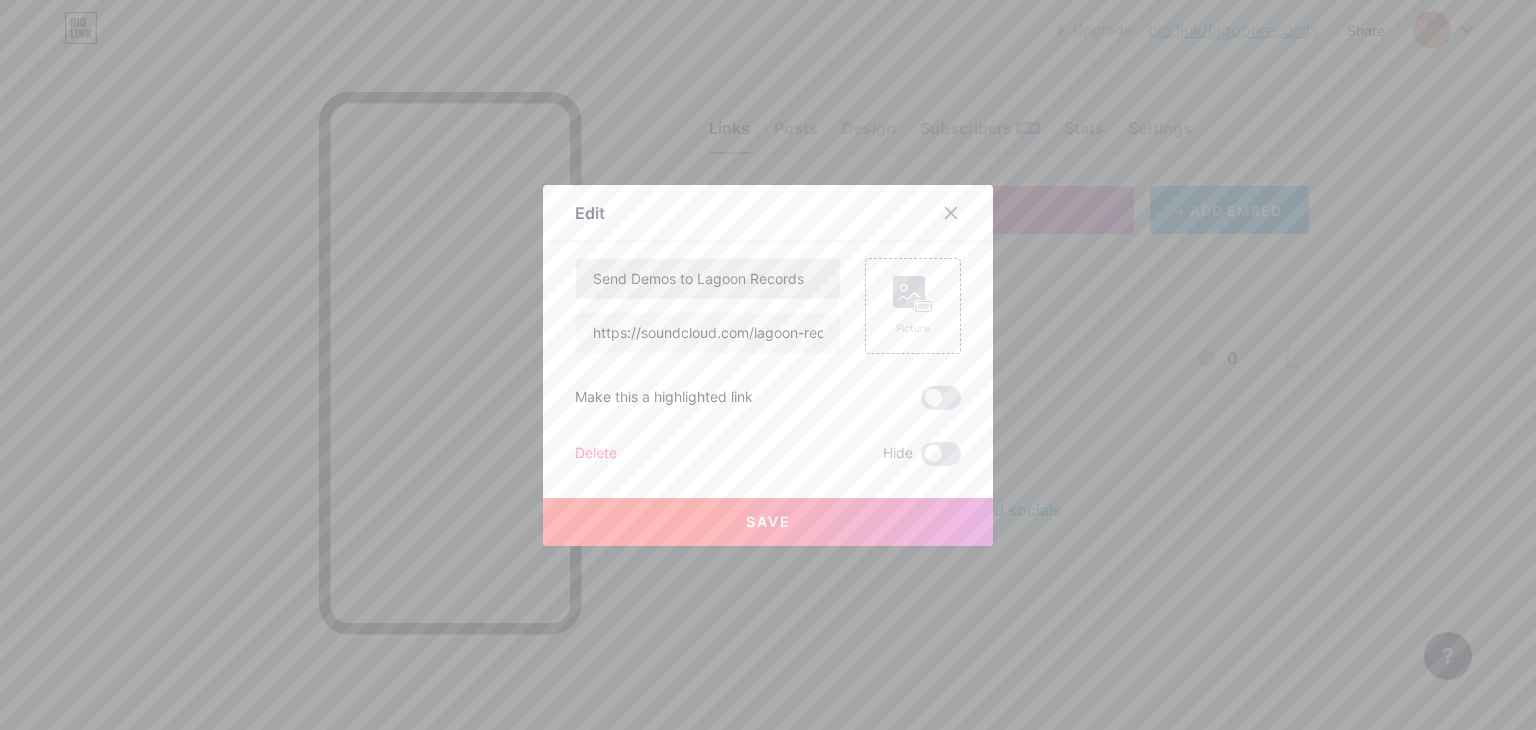 click on "Send Demos to Lagoon Records     https://soundcloud.com/lagoon-records" at bounding box center [708, 306] 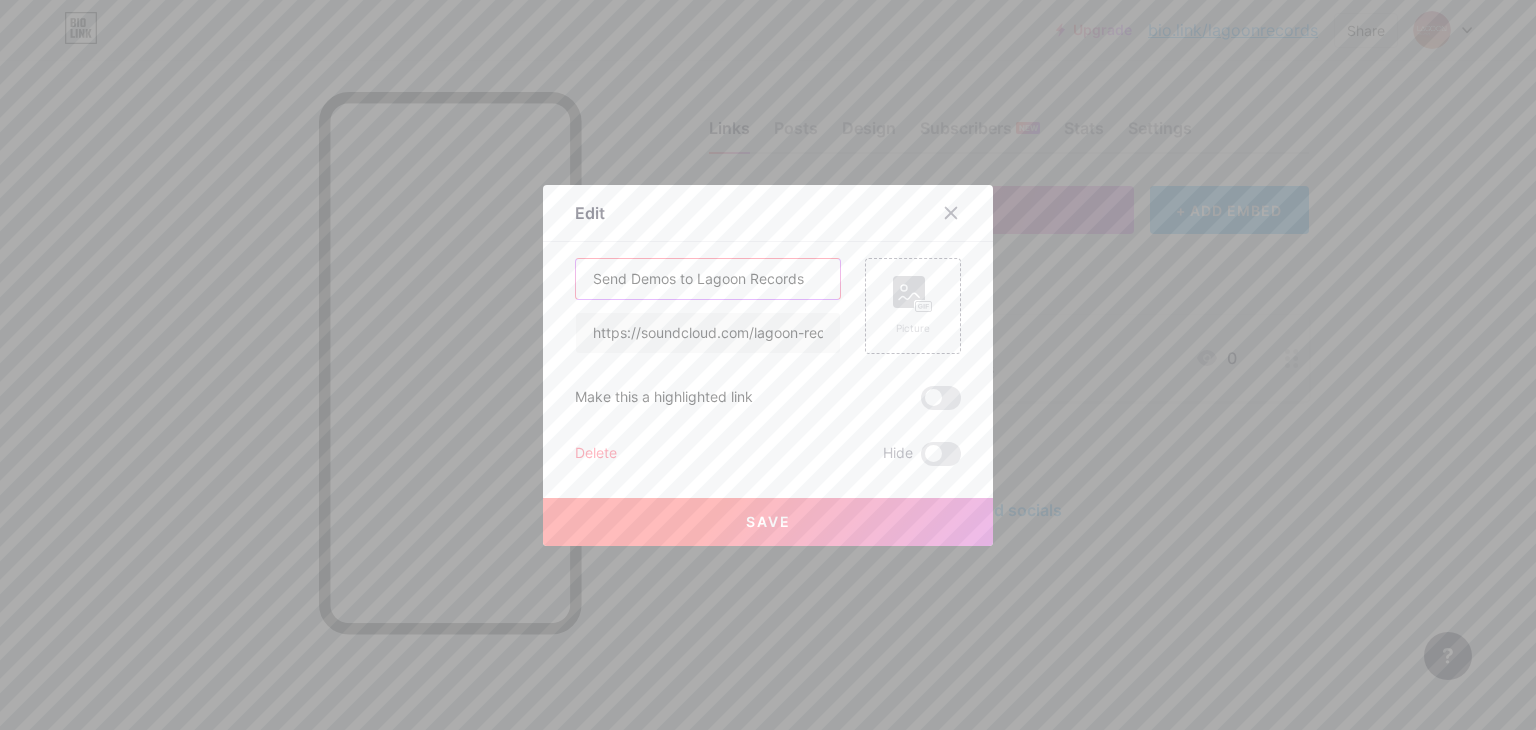 click on "Send Demos to Lagoon Records" at bounding box center [708, 279] 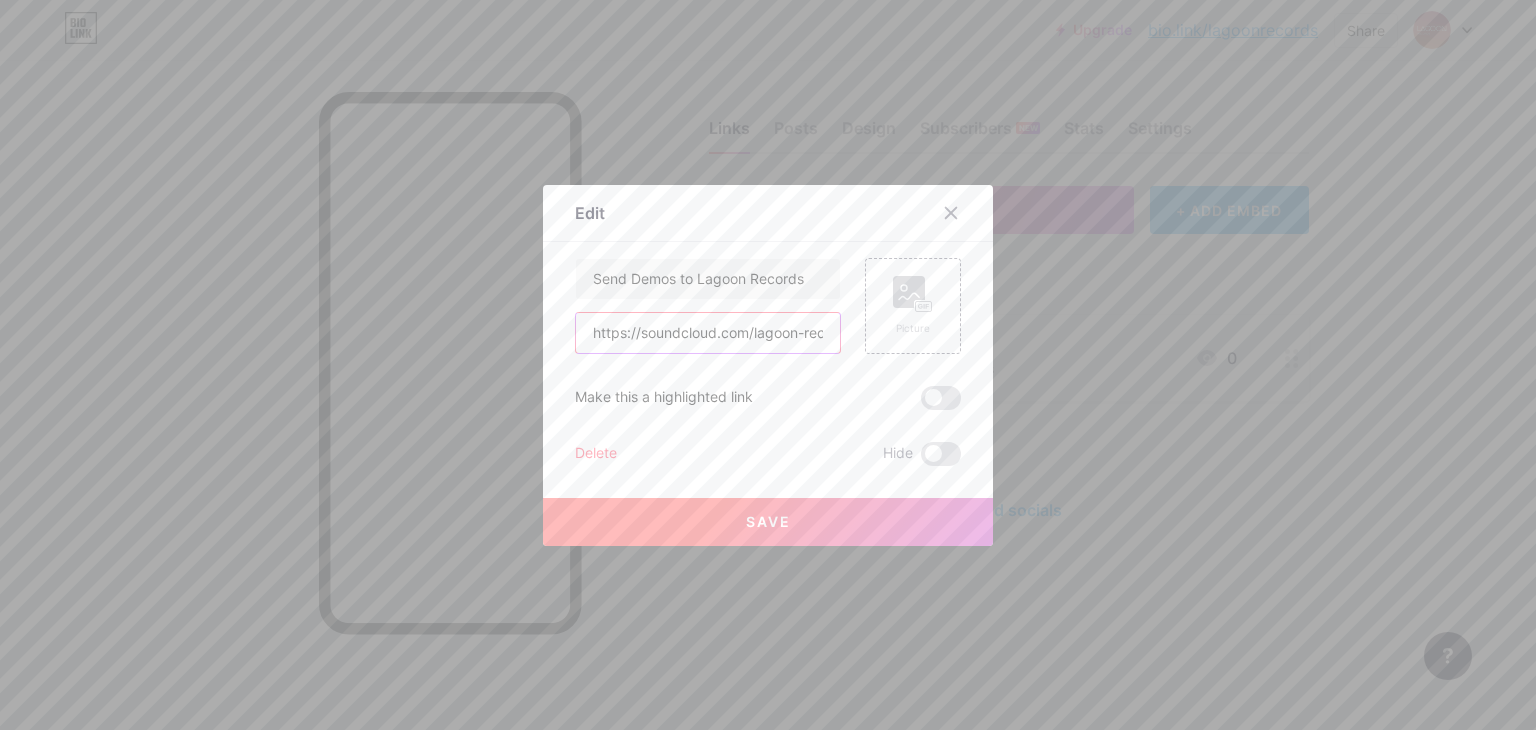 click on "https://soundcloud.com/lagoon-records" at bounding box center [708, 333] 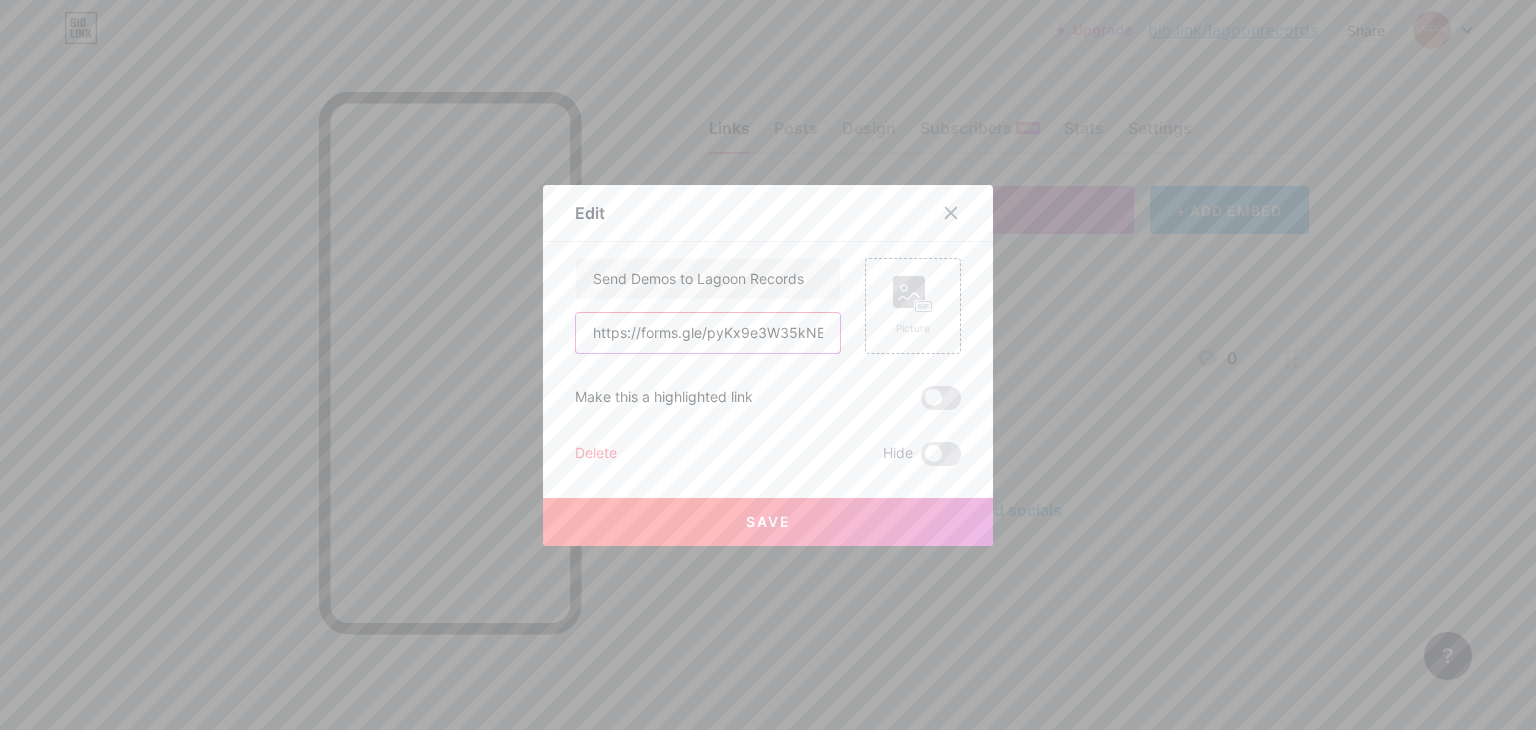 scroll, scrollTop: 0, scrollLeft: 27, axis: horizontal 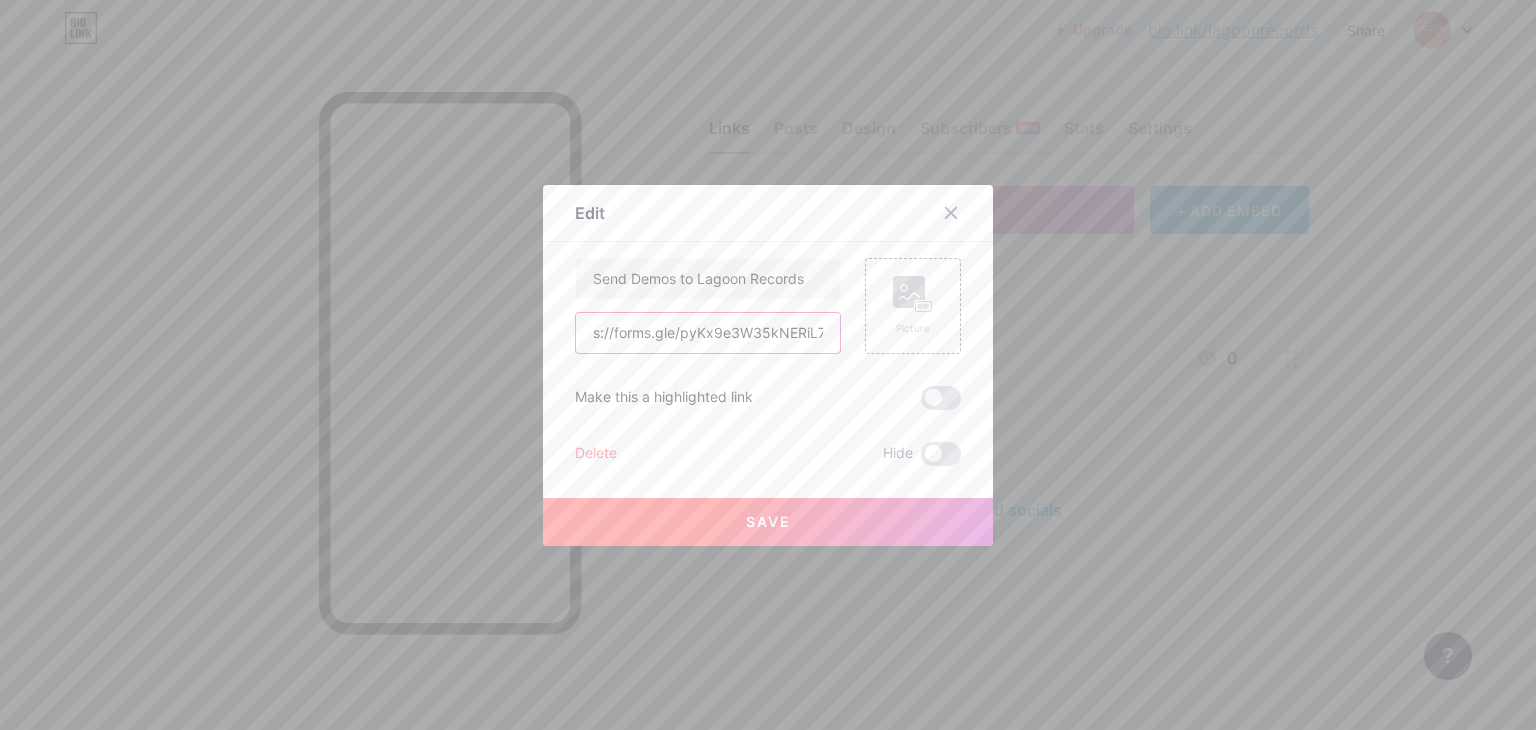 type on "https://forms.gle/pyKx9e3W35kNERiL7" 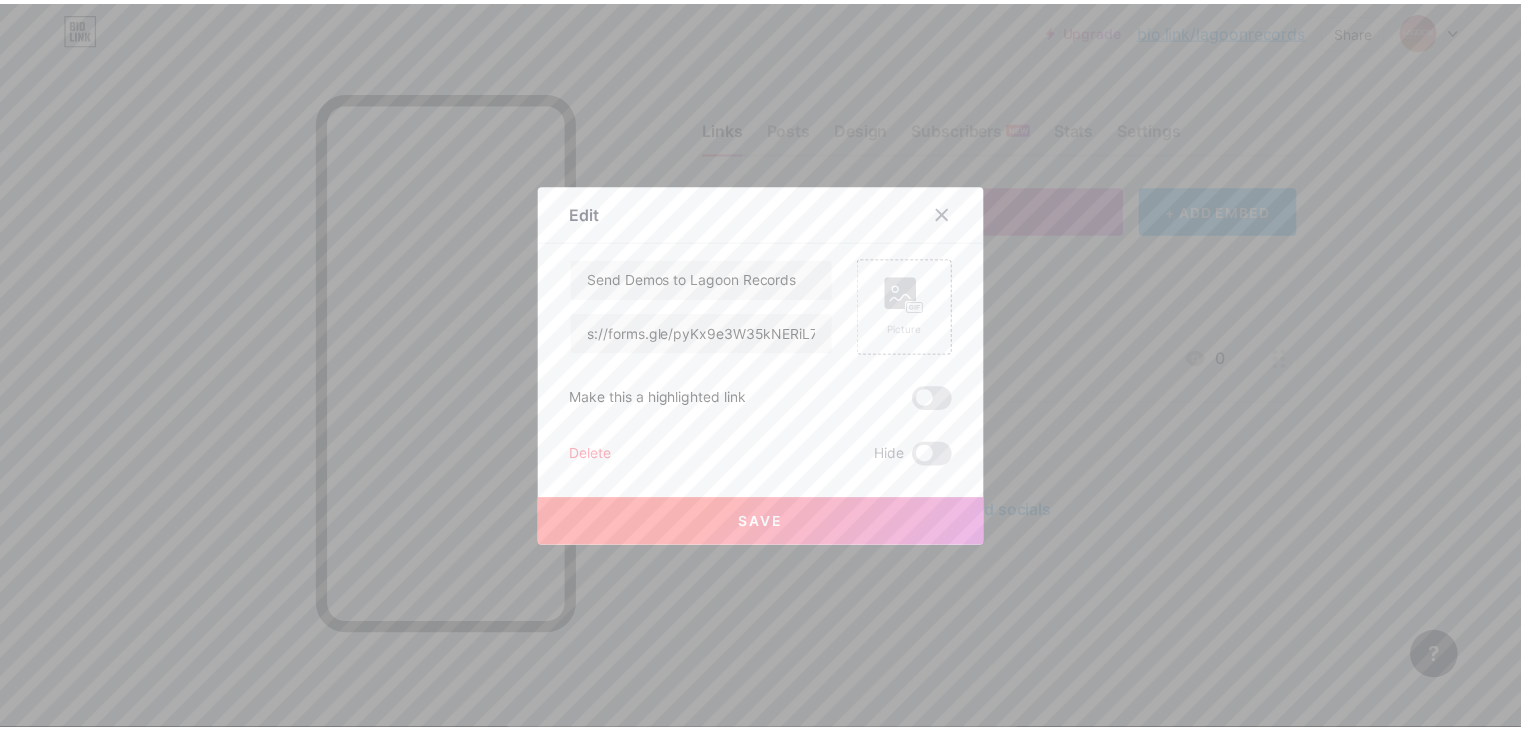 scroll, scrollTop: 0, scrollLeft: 0, axis: both 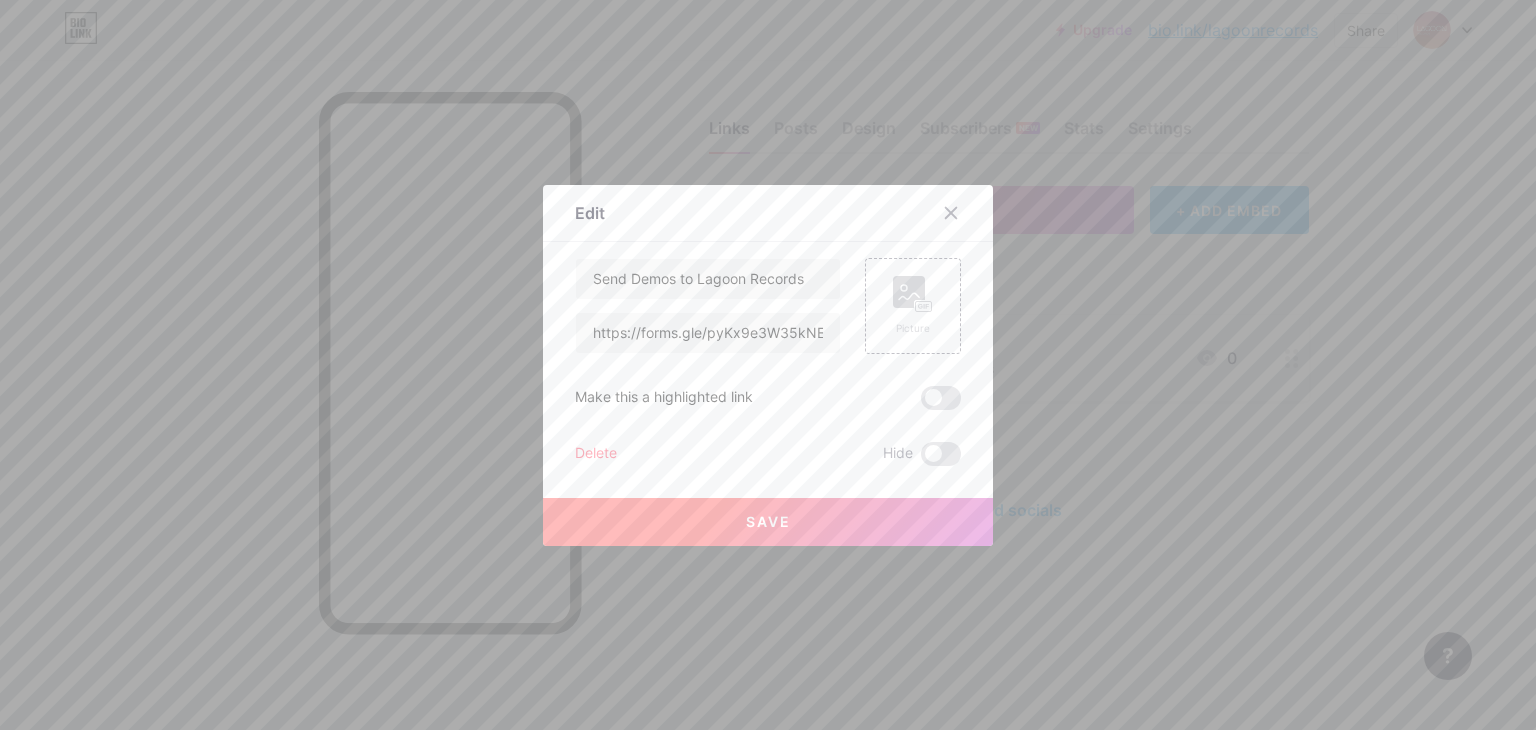 click on "Save" at bounding box center [768, 522] 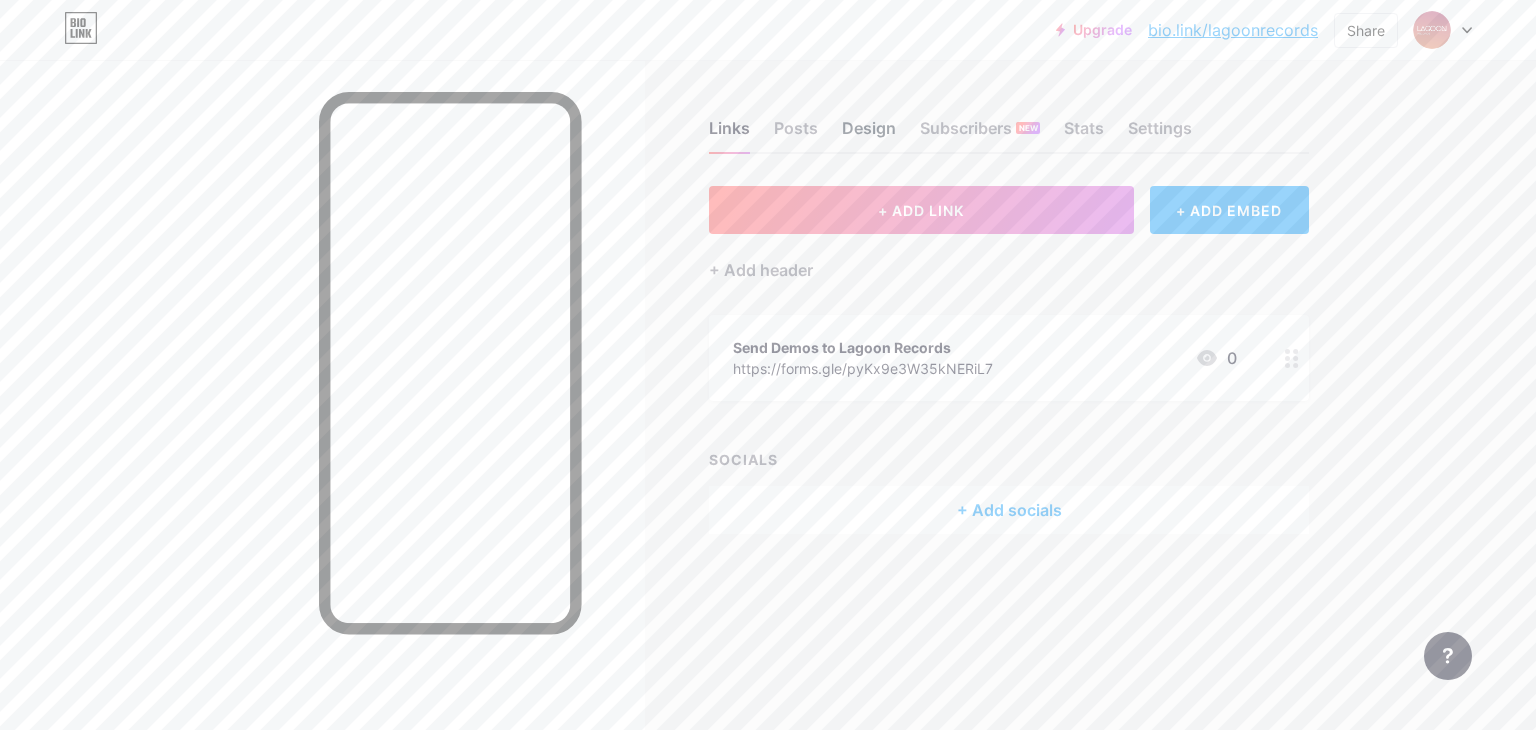 click on "Design" at bounding box center (869, 134) 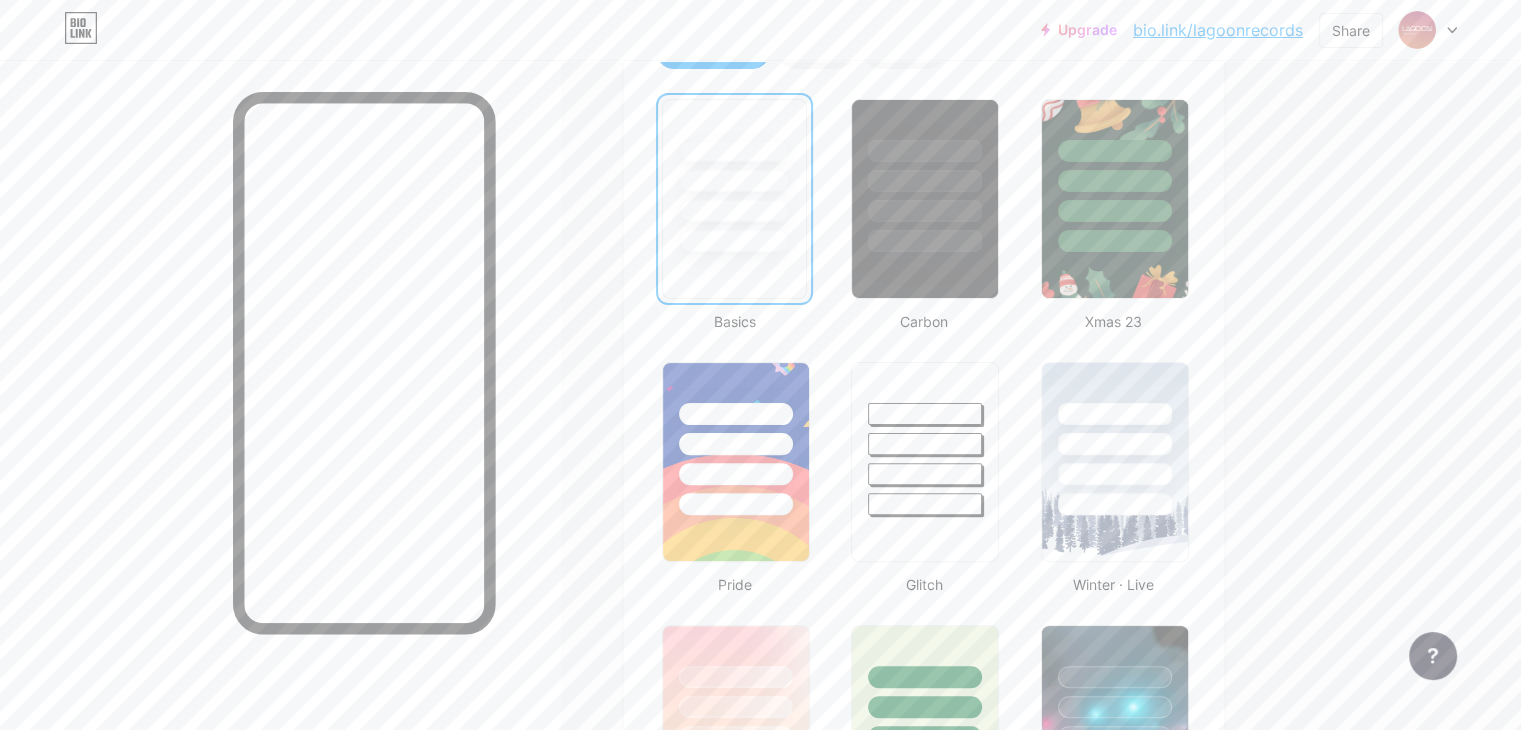 scroll, scrollTop: 948, scrollLeft: 0, axis: vertical 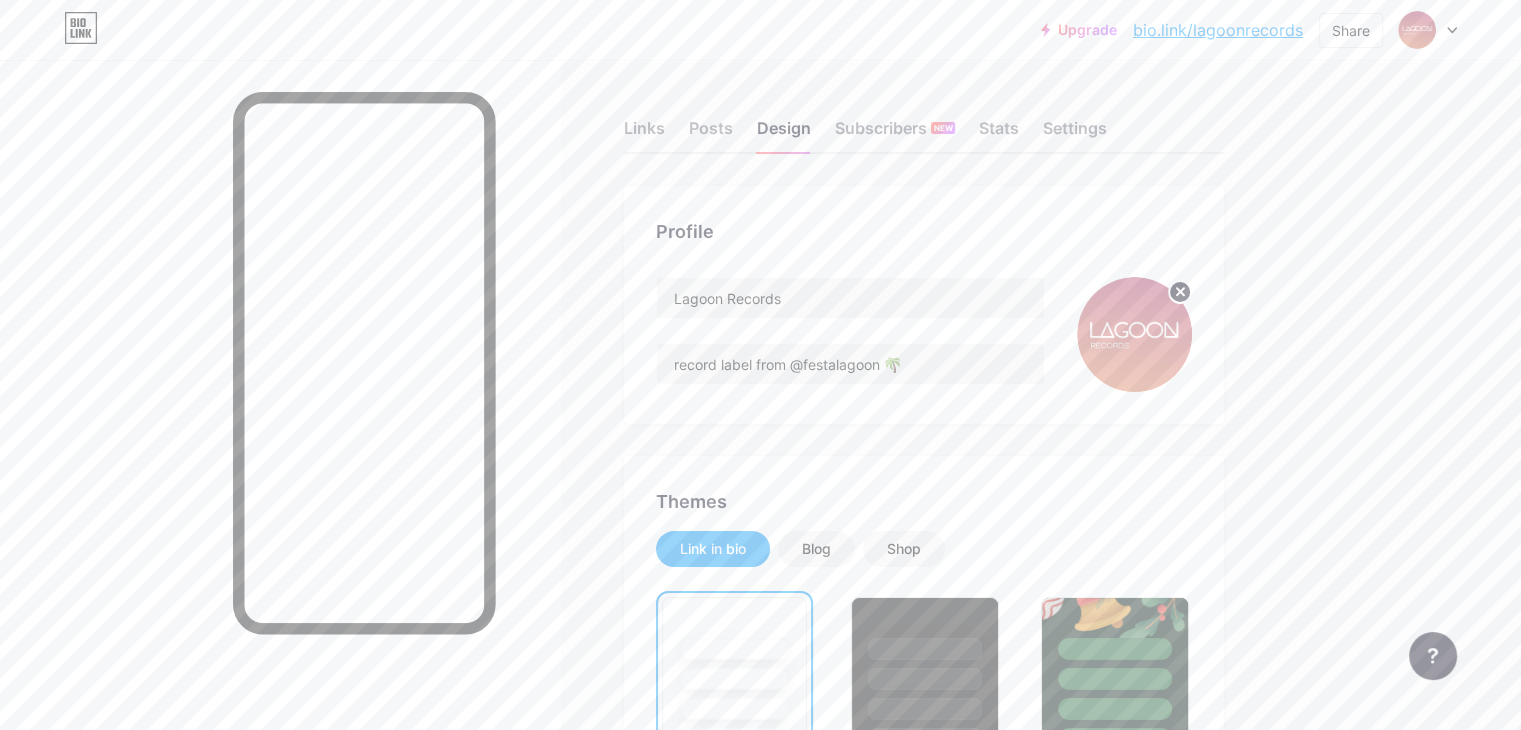 click on "Links
Posts
Design
Subscribers
NEW
Stats
Settings" at bounding box center (924, 119) 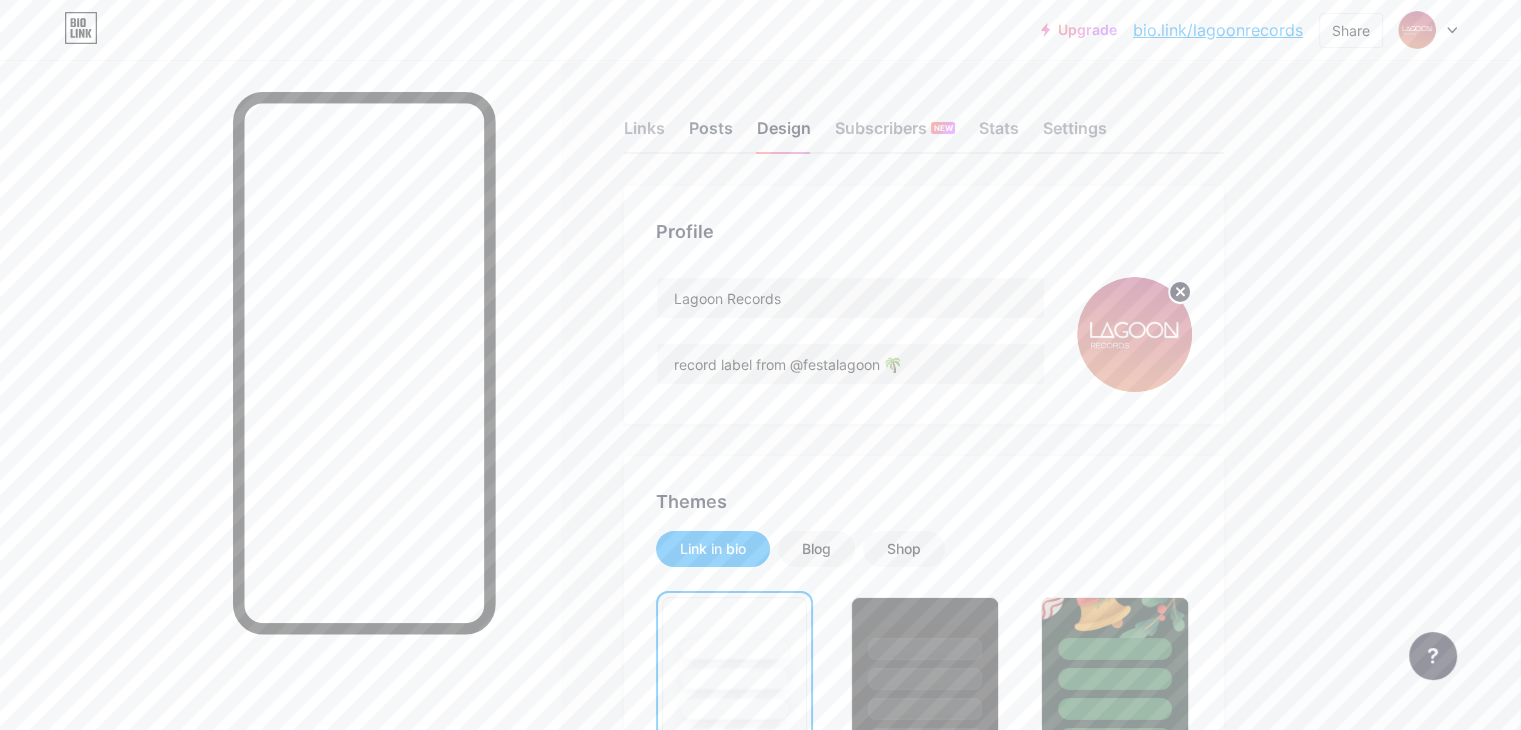 click on "Posts" at bounding box center (711, 134) 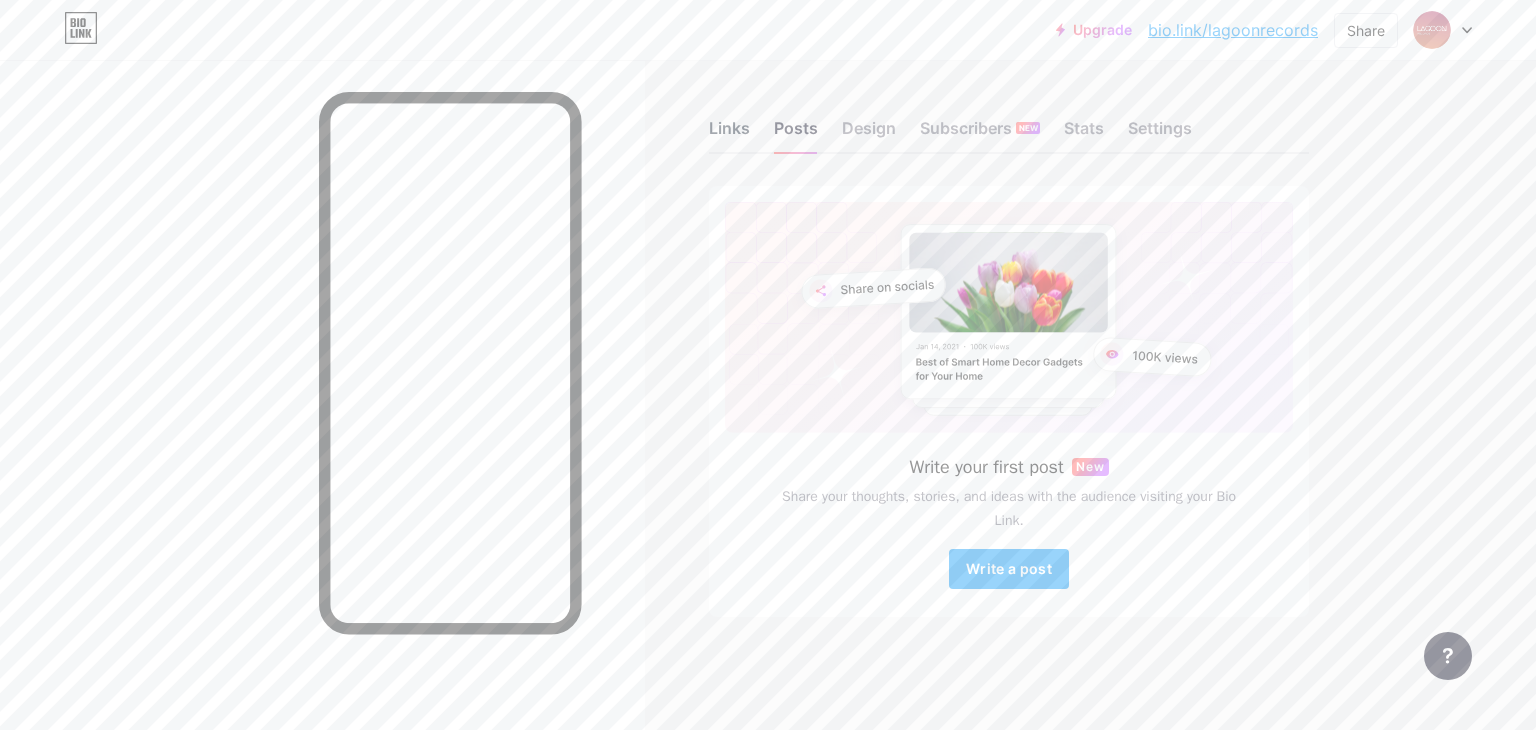 click on "Links" at bounding box center [729, 134] 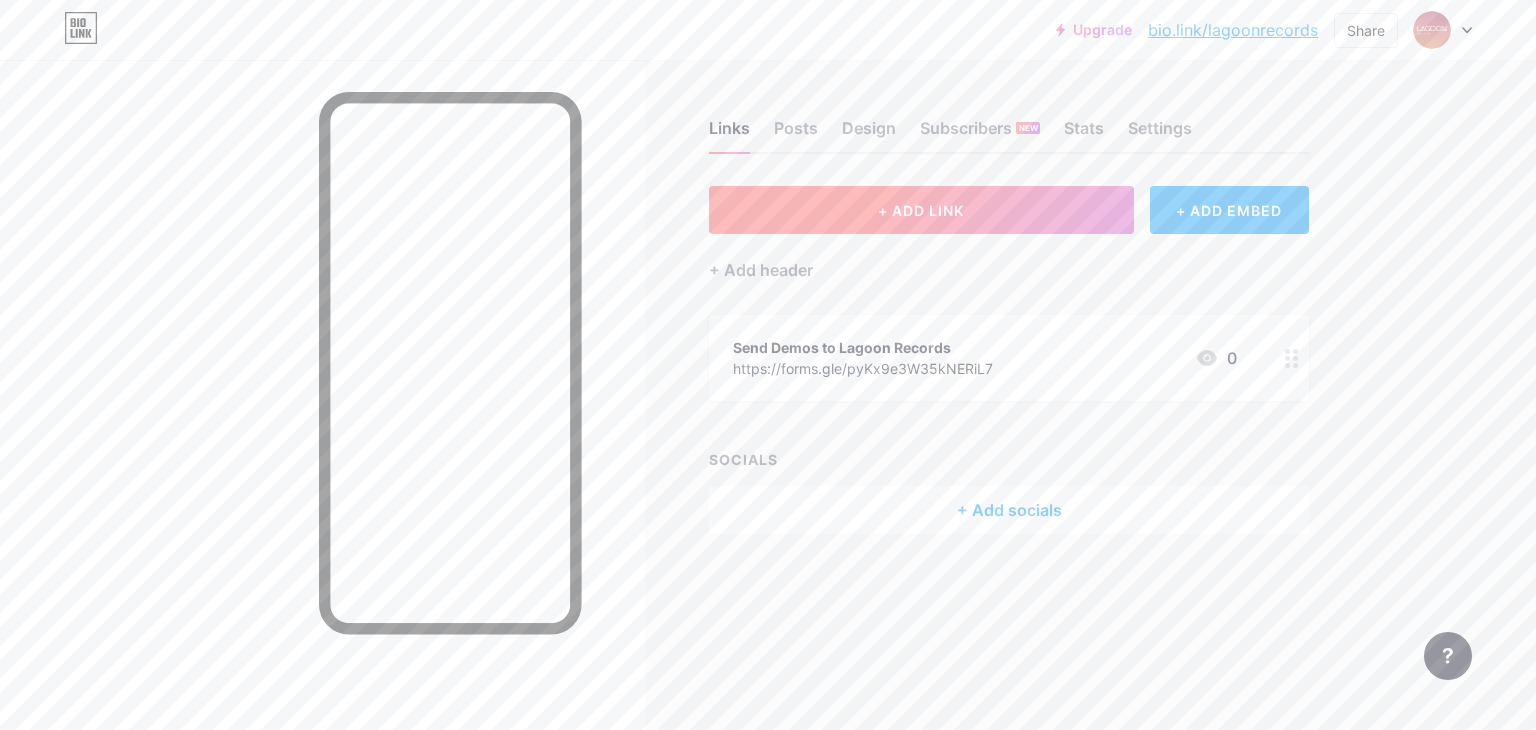 click on "+ ADD LINK" at bounding box center [921, 210] 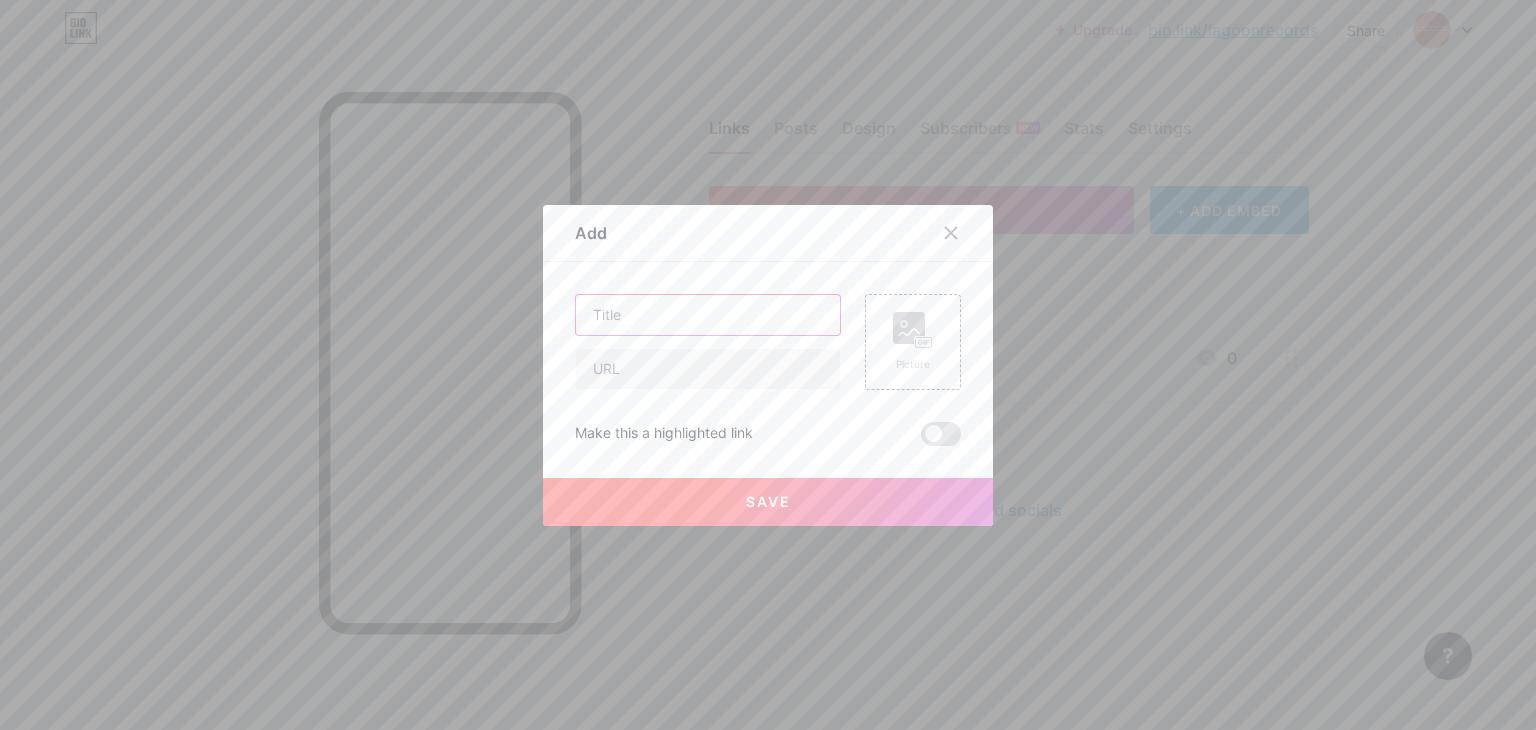 click at bounding box center [708, 315] 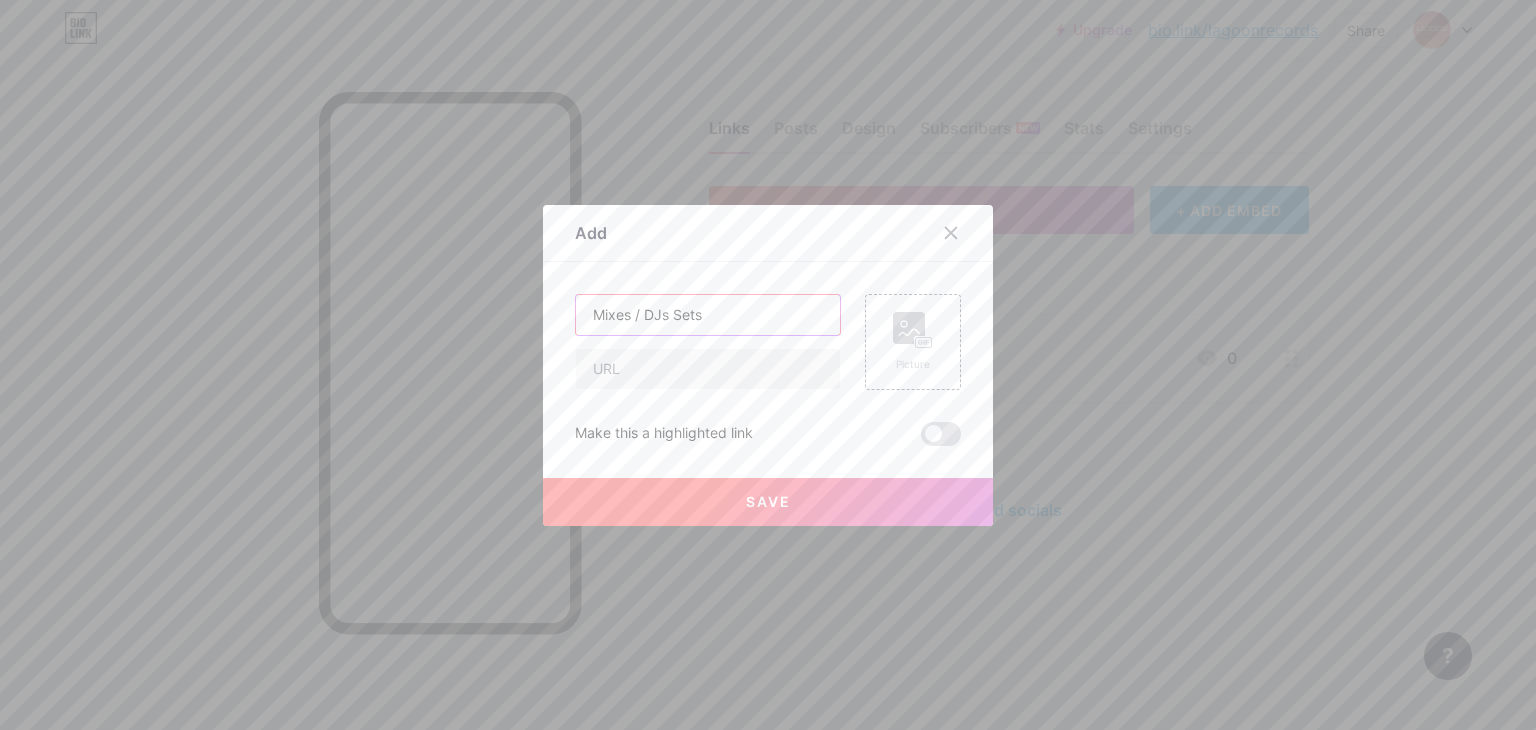 paste on "Live Sets & Mixe" 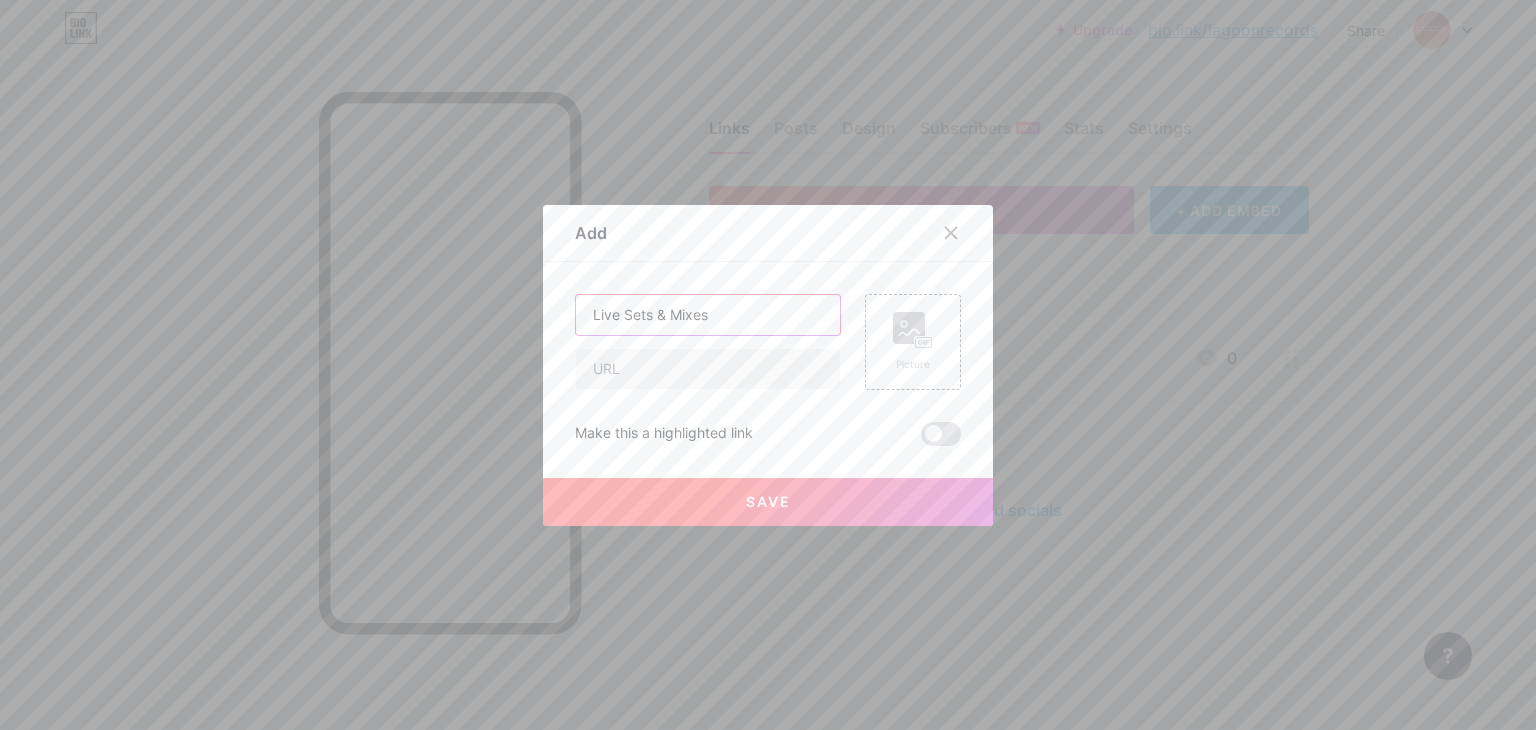 type on "Live Sets & Mixes" 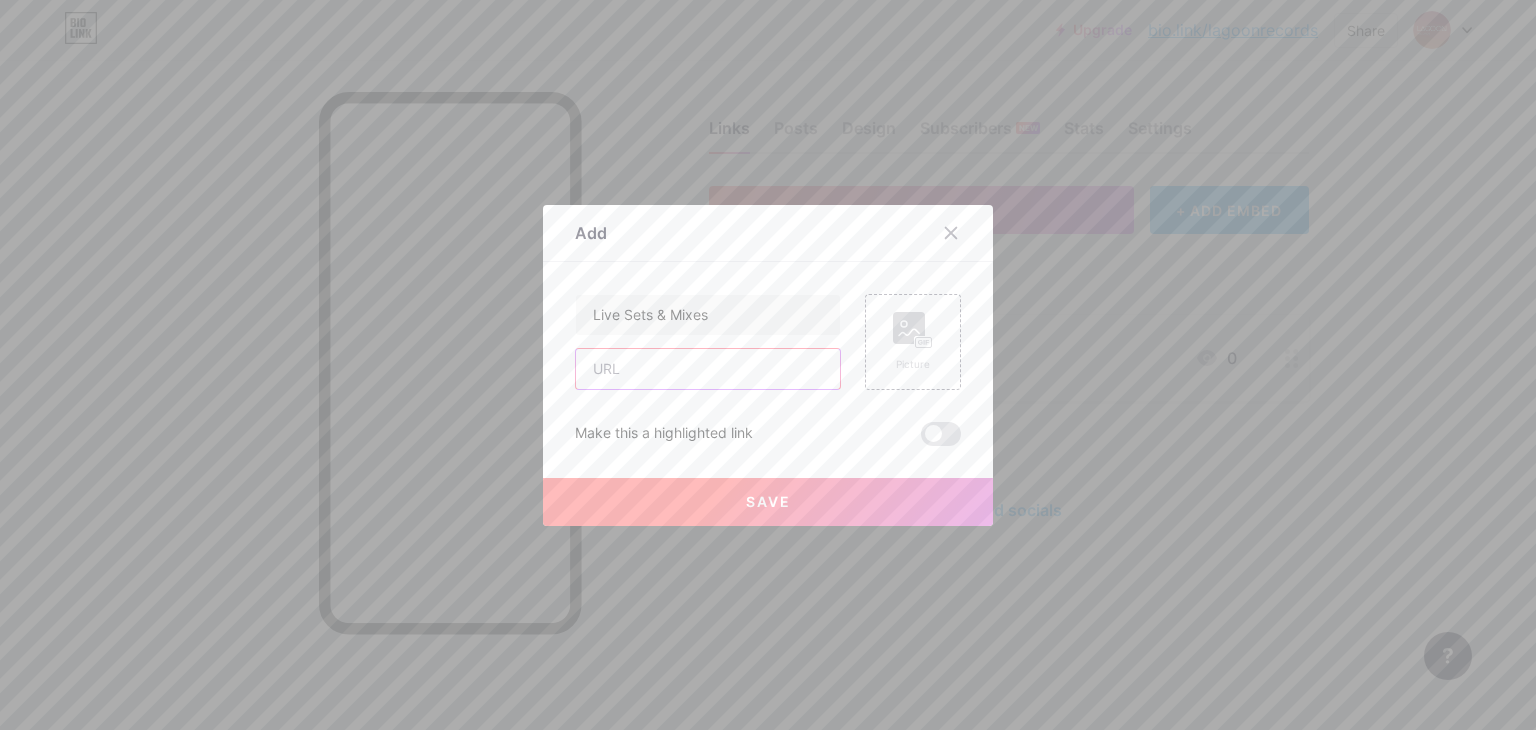 click at bounding box center (708, 369) 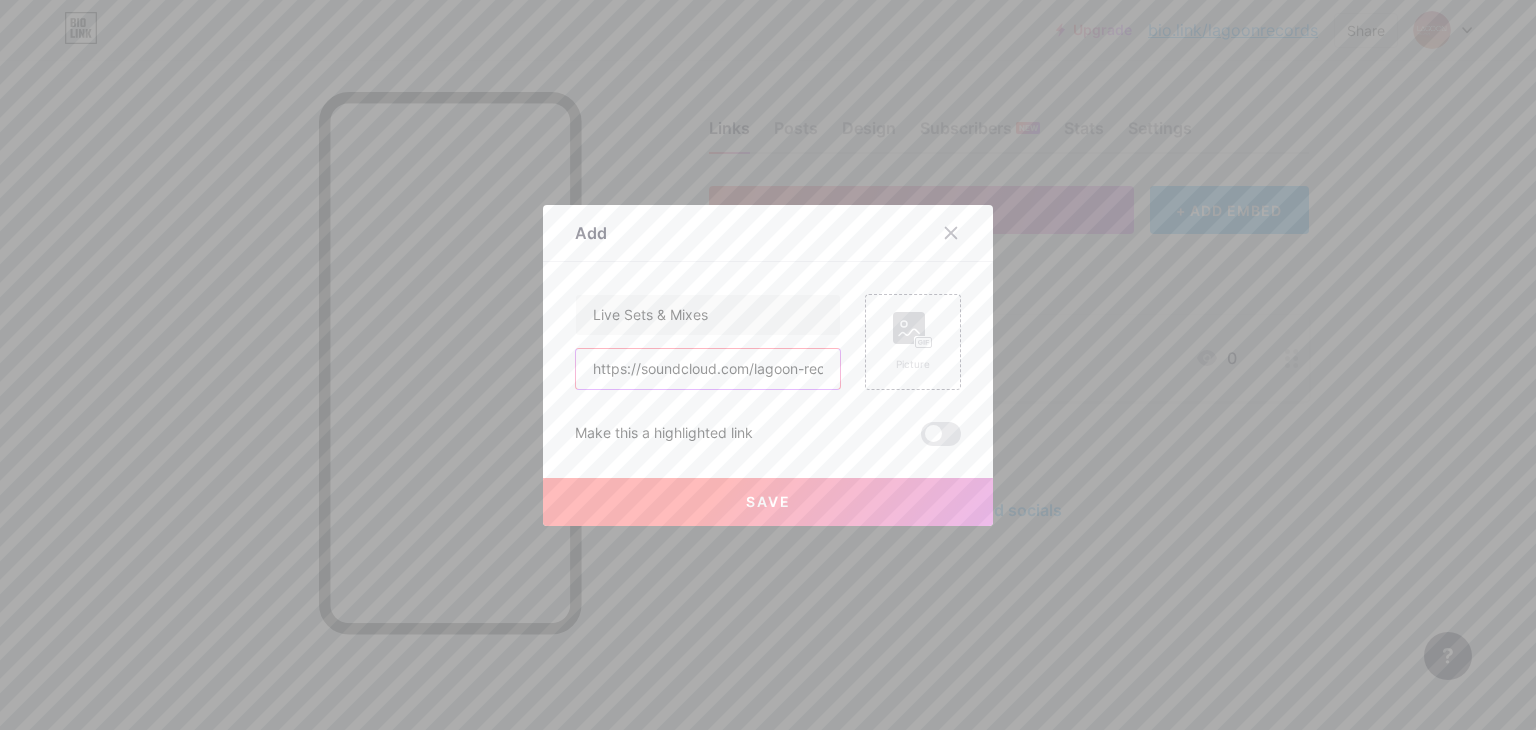scroll, scrollTop: 0, scrollLeft: 954, axis: horizontal 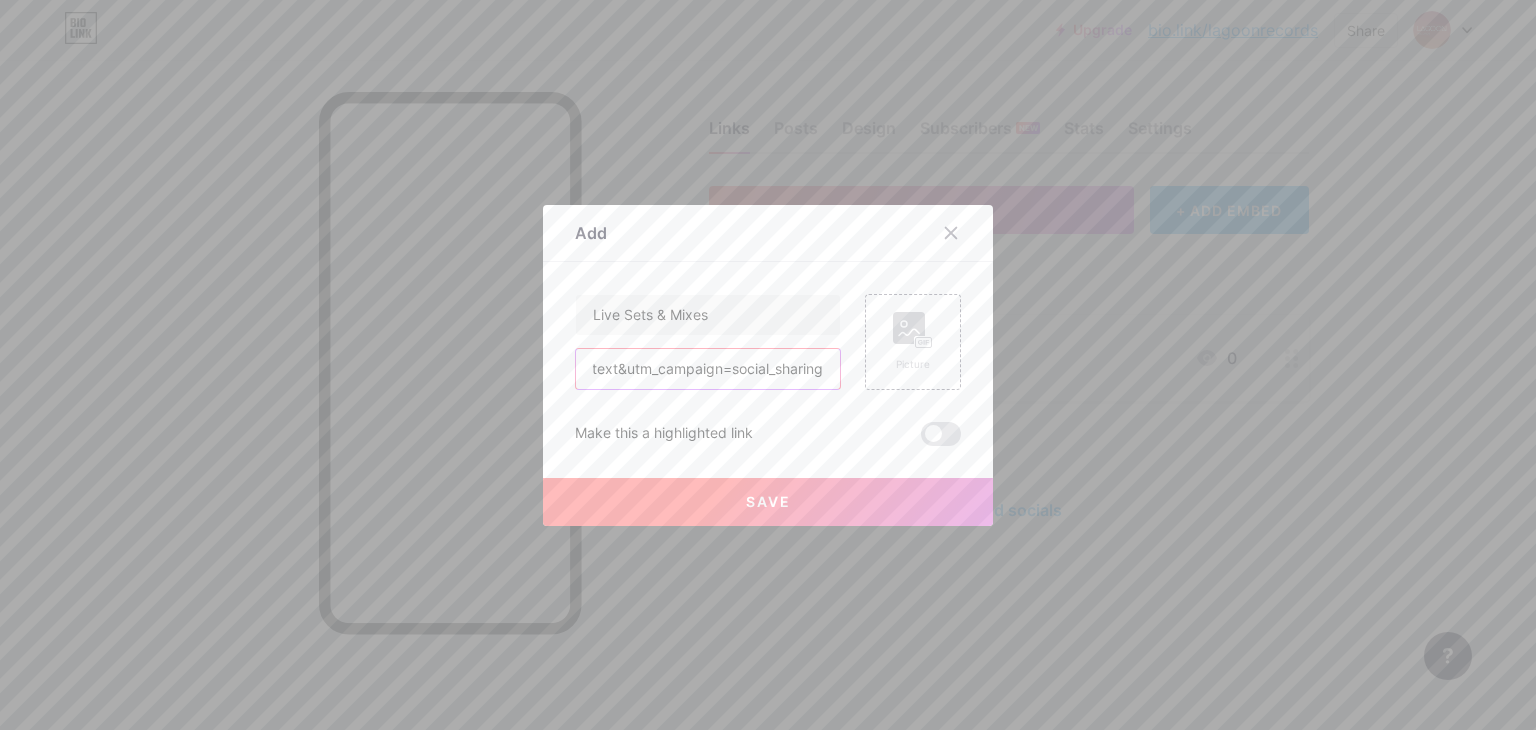 type on "https://soundcloud.com/lagoon-records/sets/live-sets-mixes?si=974ea8b62d64465b994d71d5aa47f7f8&utm_source=clipboard&utm_medium=text&utm_campaign=social_sharing" 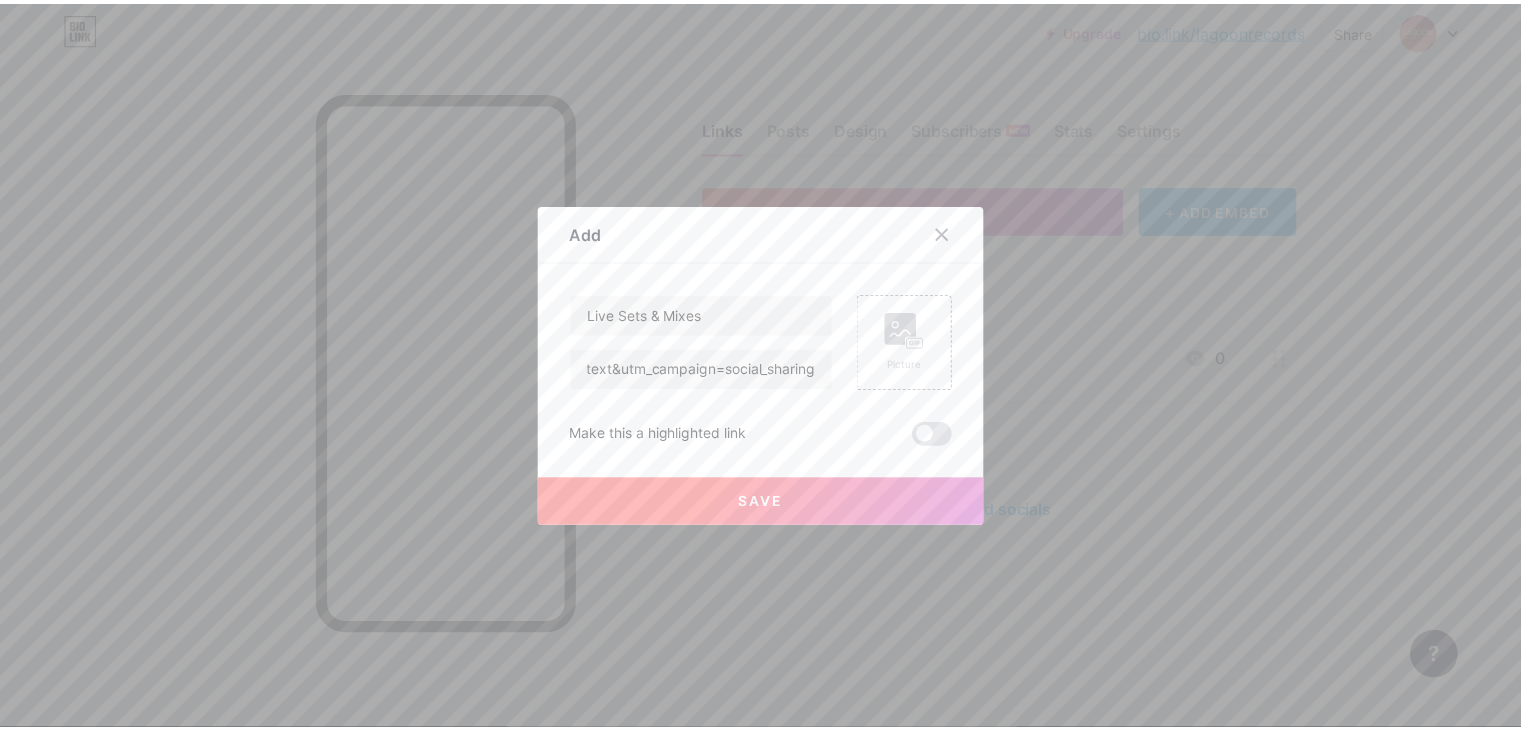 scroll, scrollTop: 0, scrollLeft: 0, axis: both 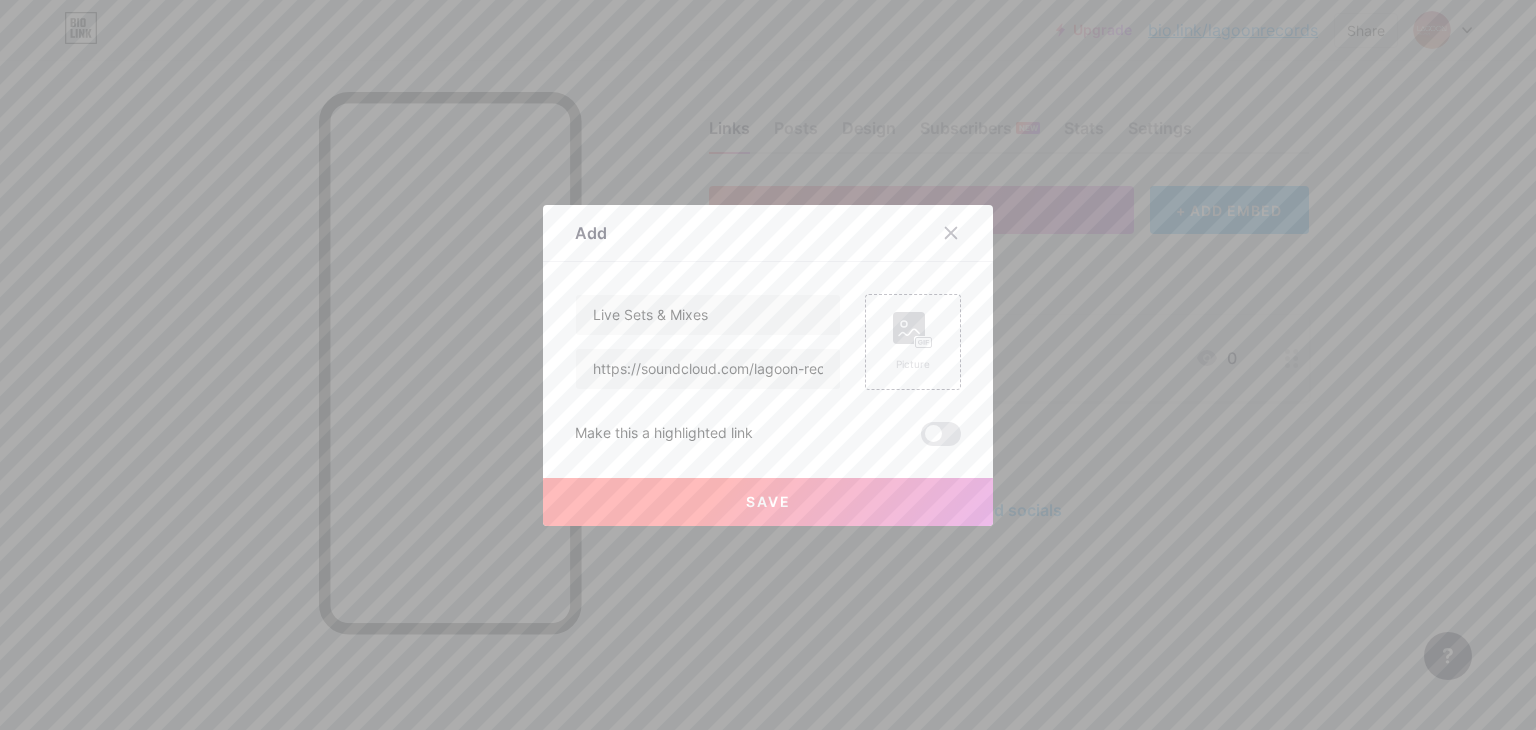 click on "Save" at bounding box center [768, 502] 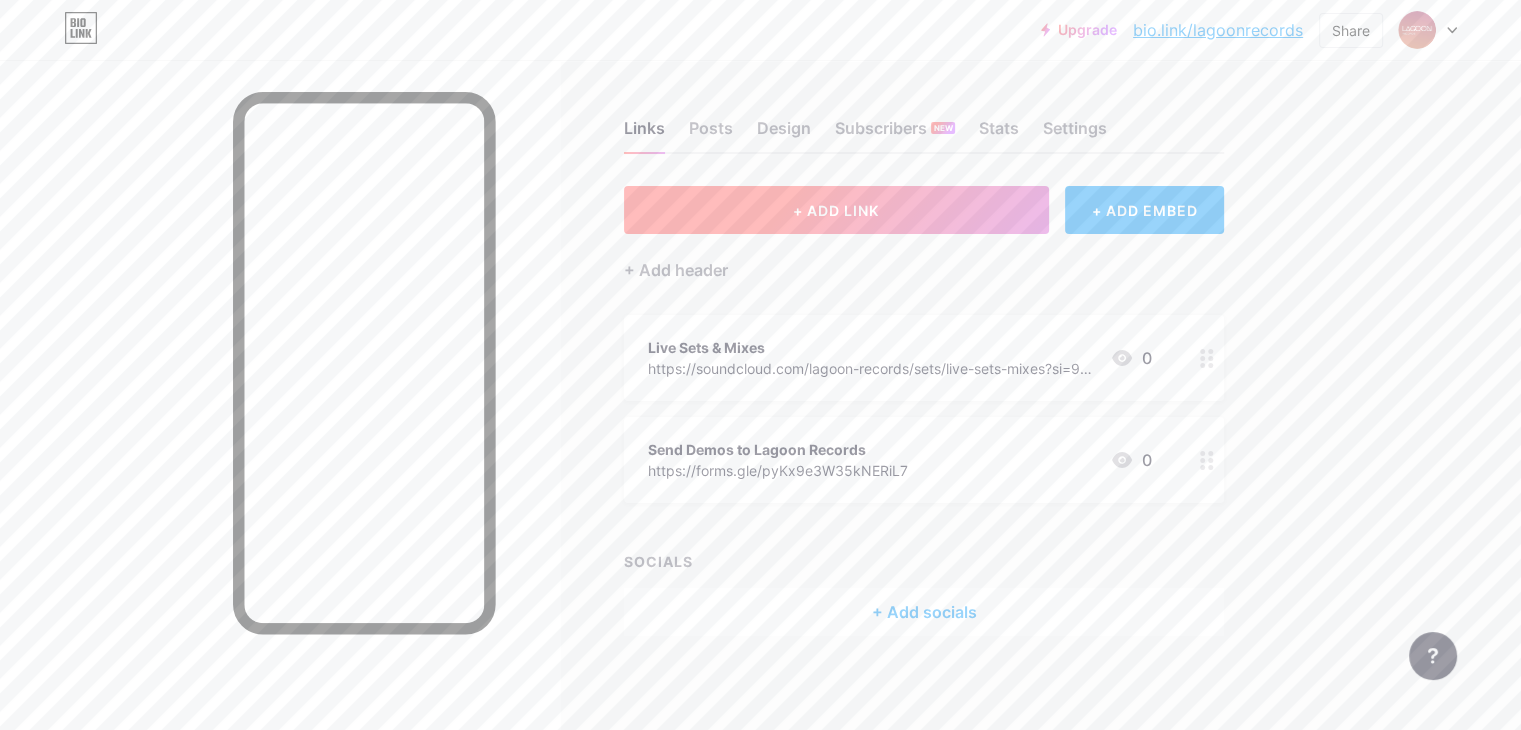 click on "+ ADD LINK" at bounding box center (836, 210) 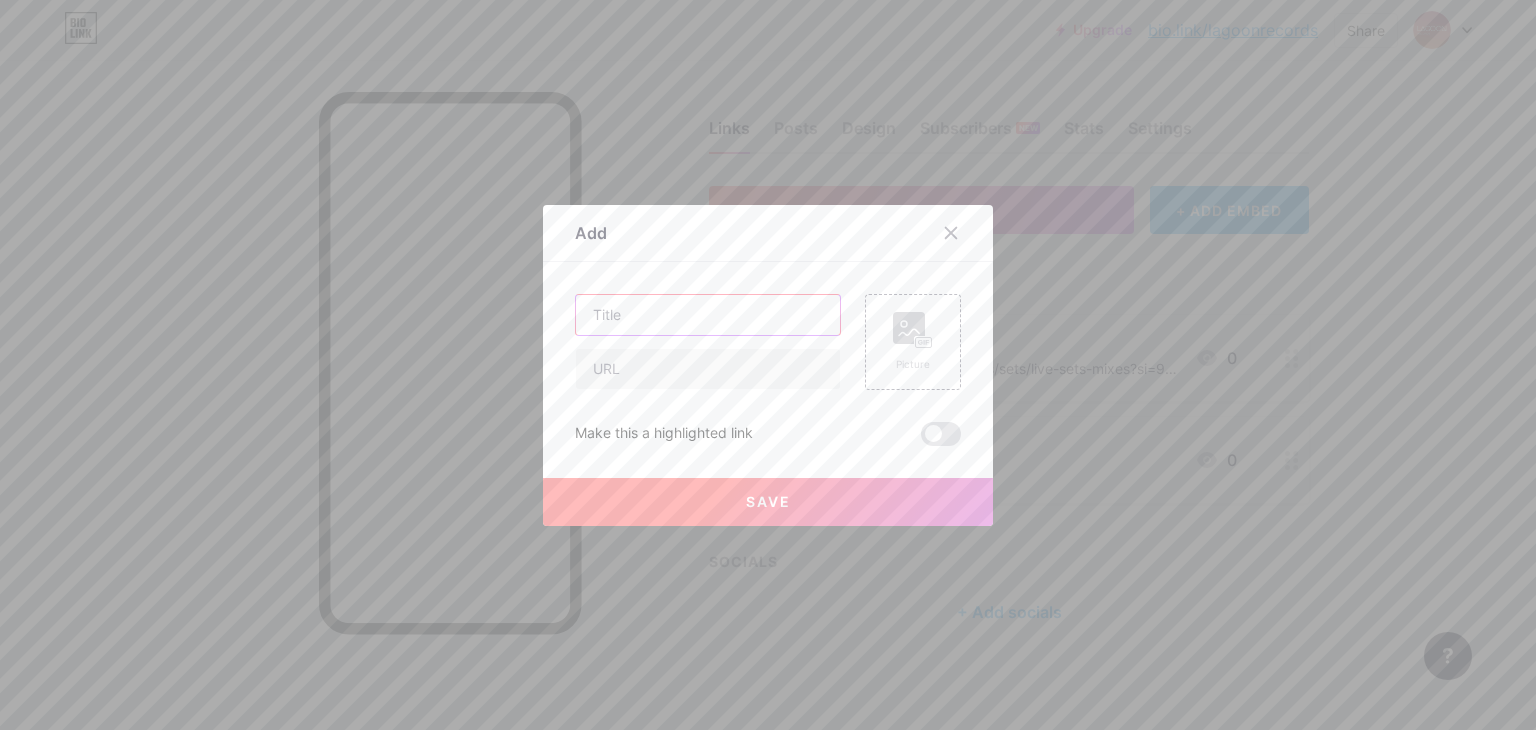 click at bounding box center [708, 315] 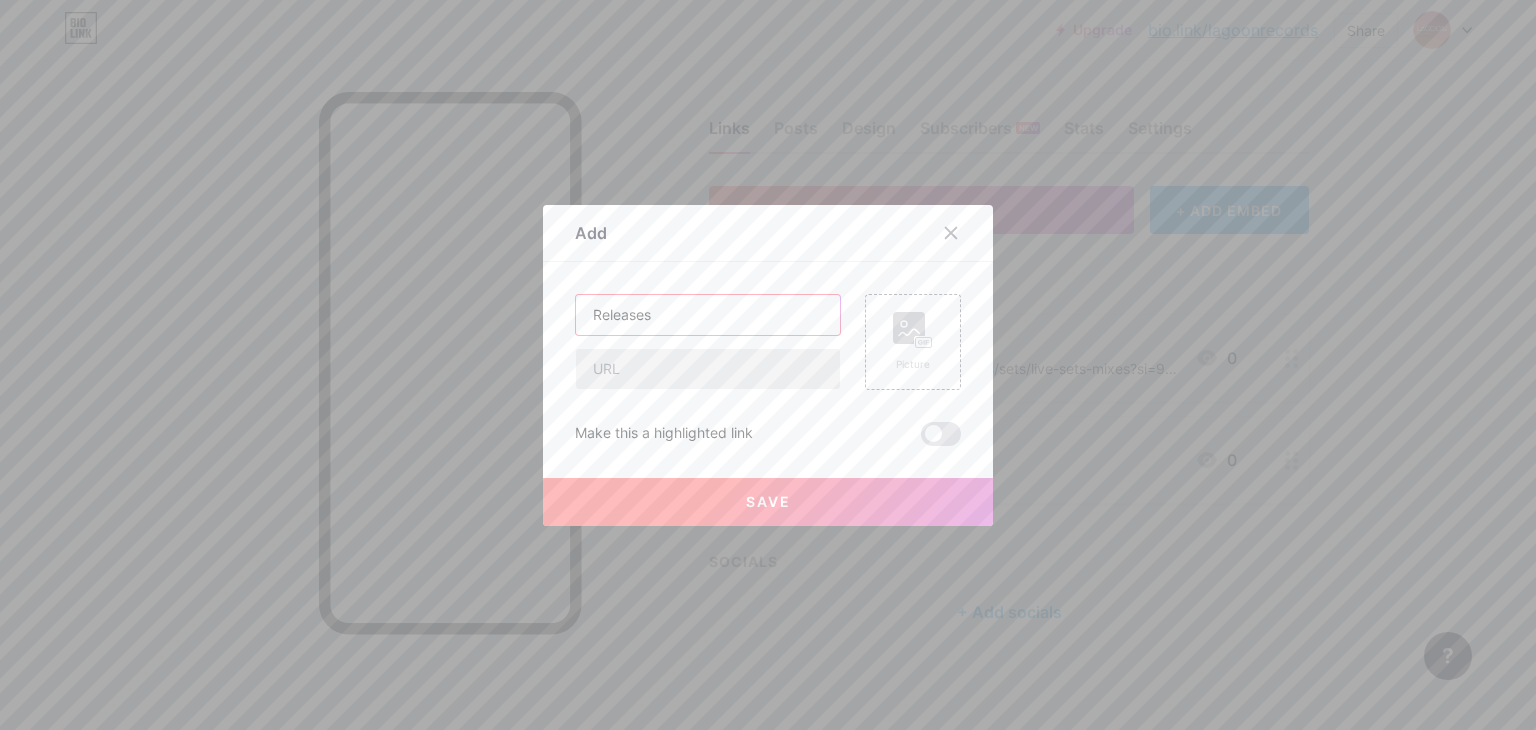 type on "Releases" 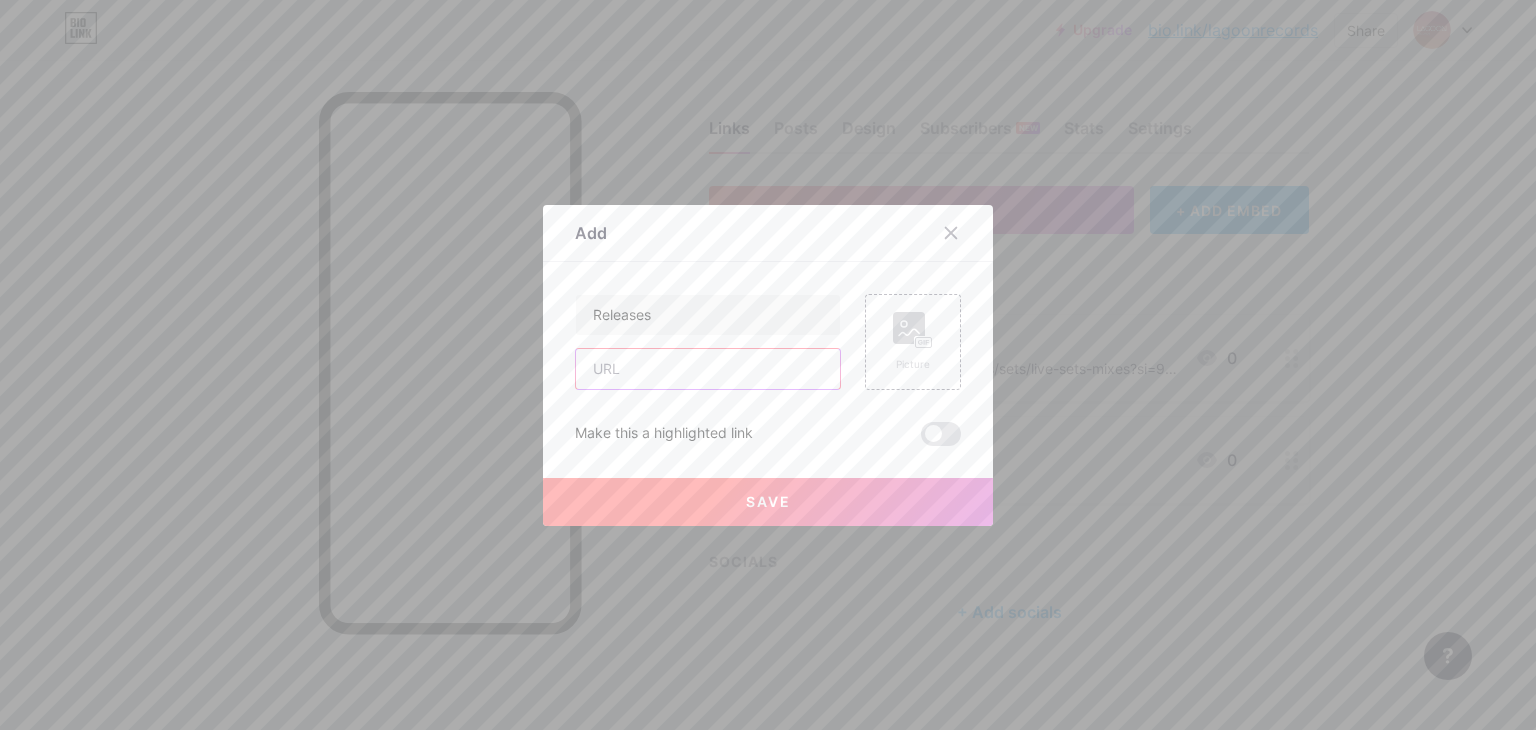click at bounding box center [708, 369] 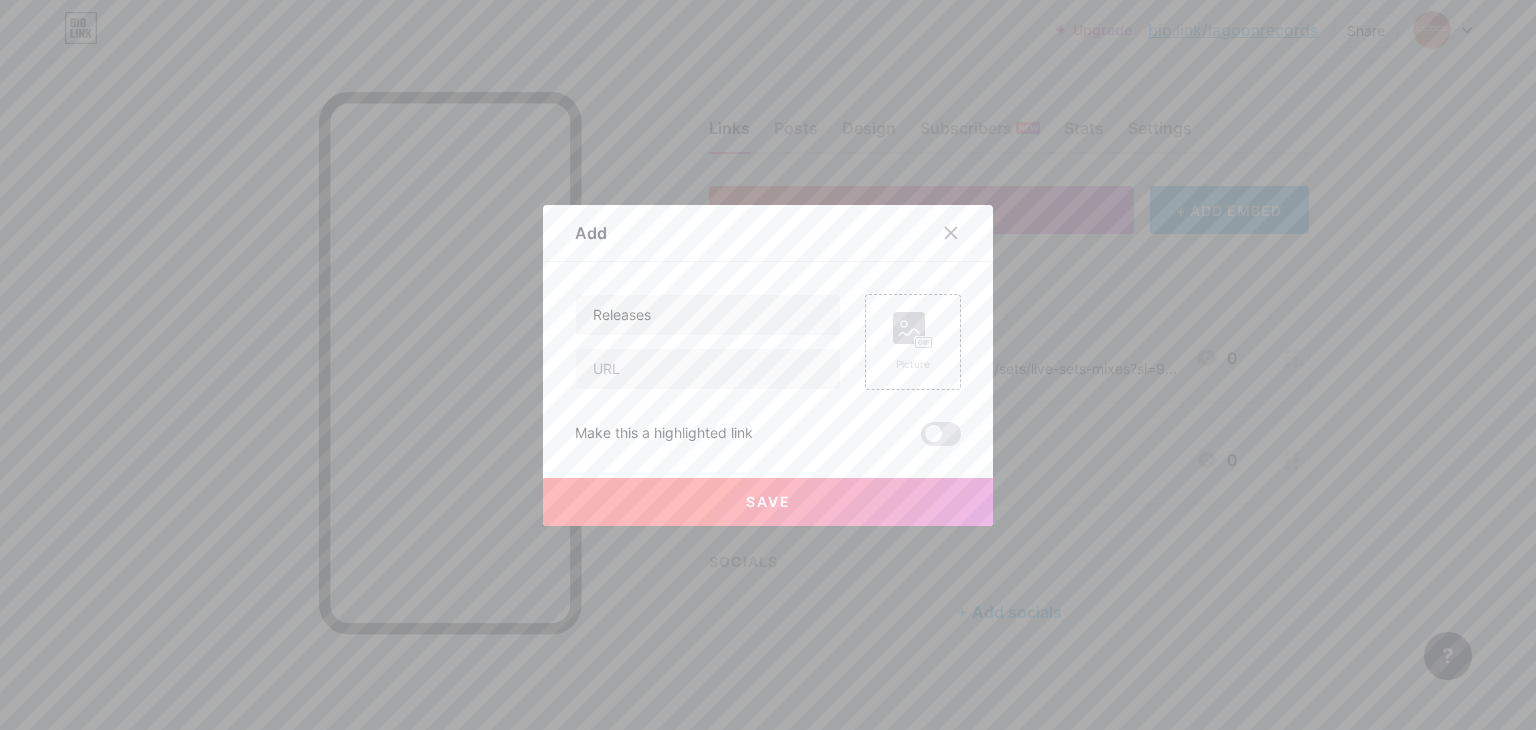 click at bounding box center (768, 365) 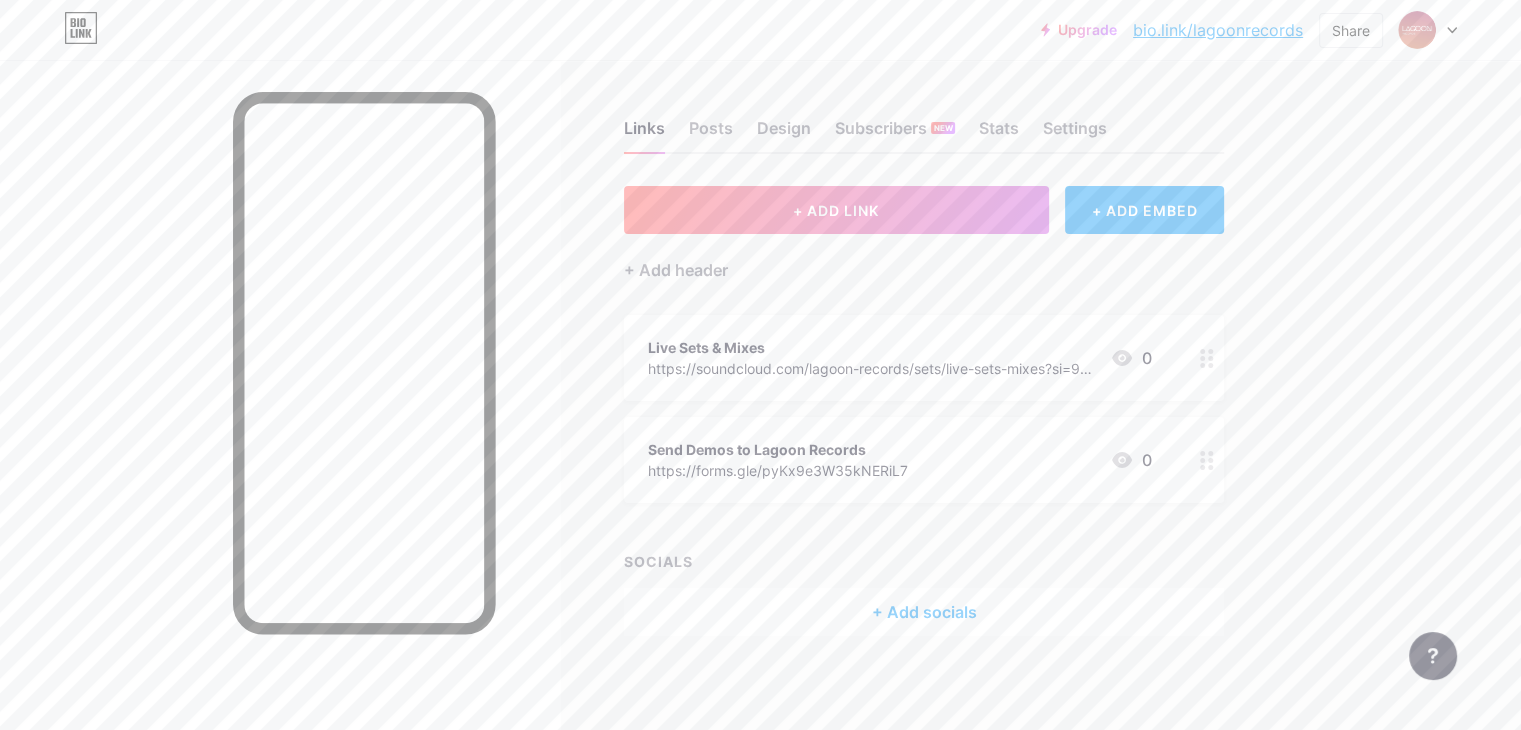 drag, startPoint x: 946, startPoint y: 449, endPoint x: 991, endPoint y: 471, distance: 50.08992 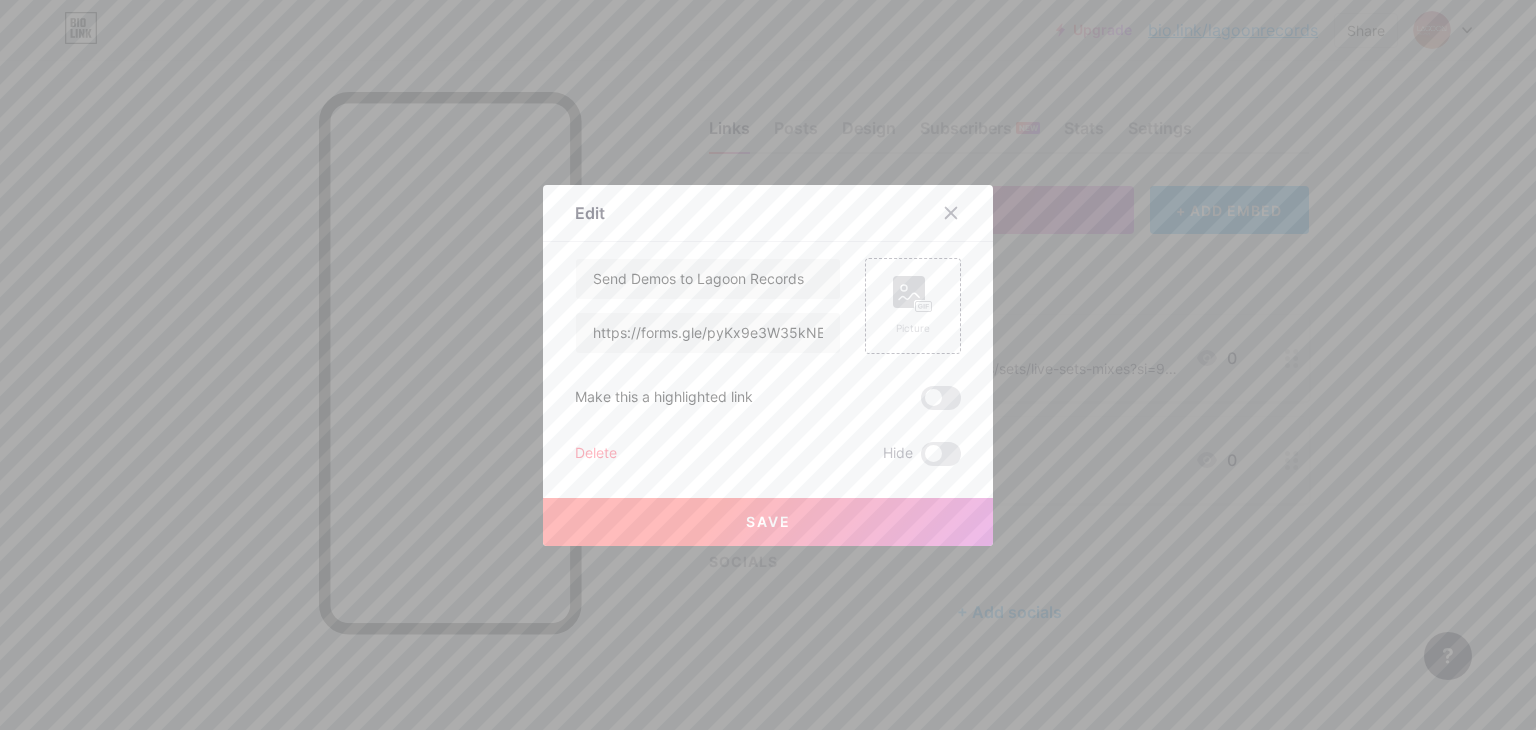 click at bounding box center [768, 365] 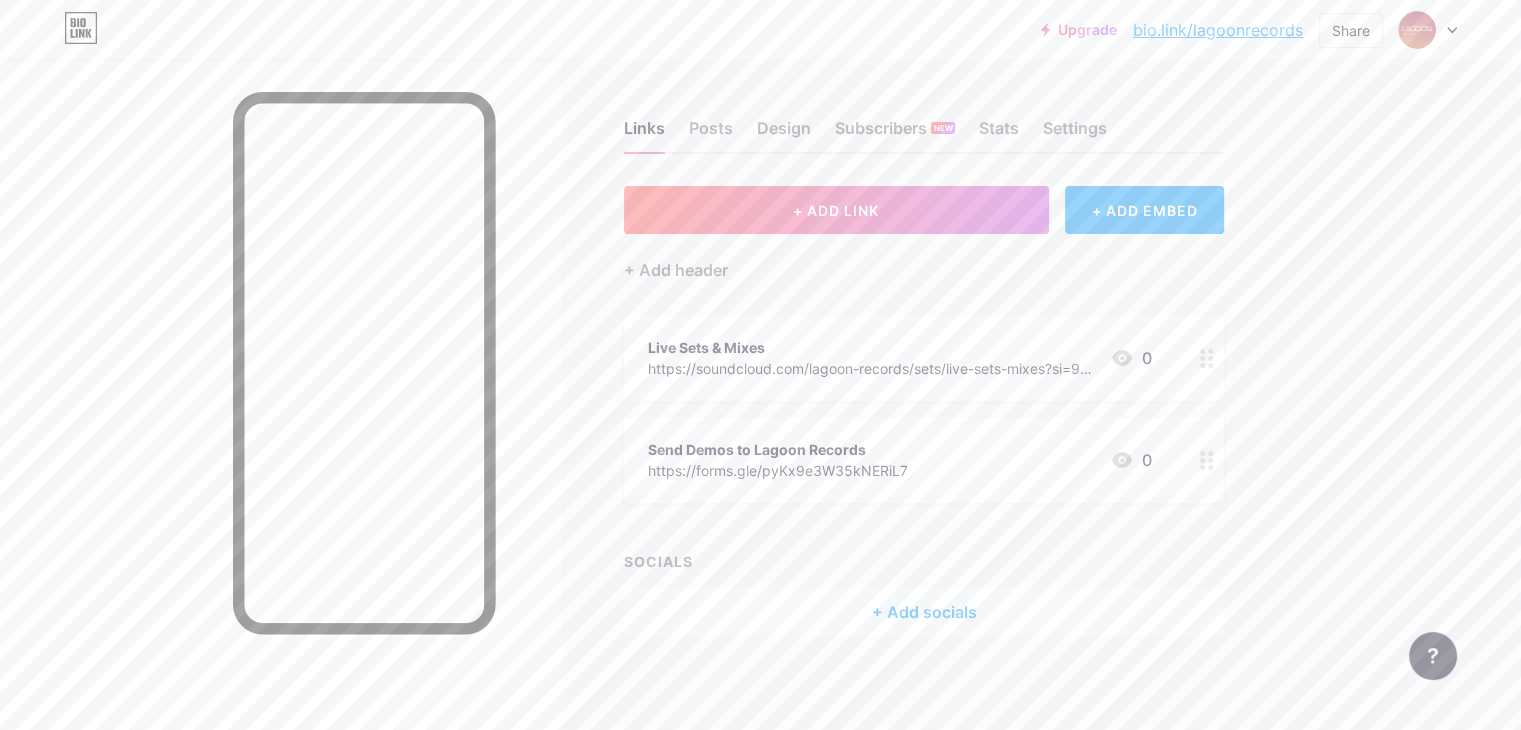 type 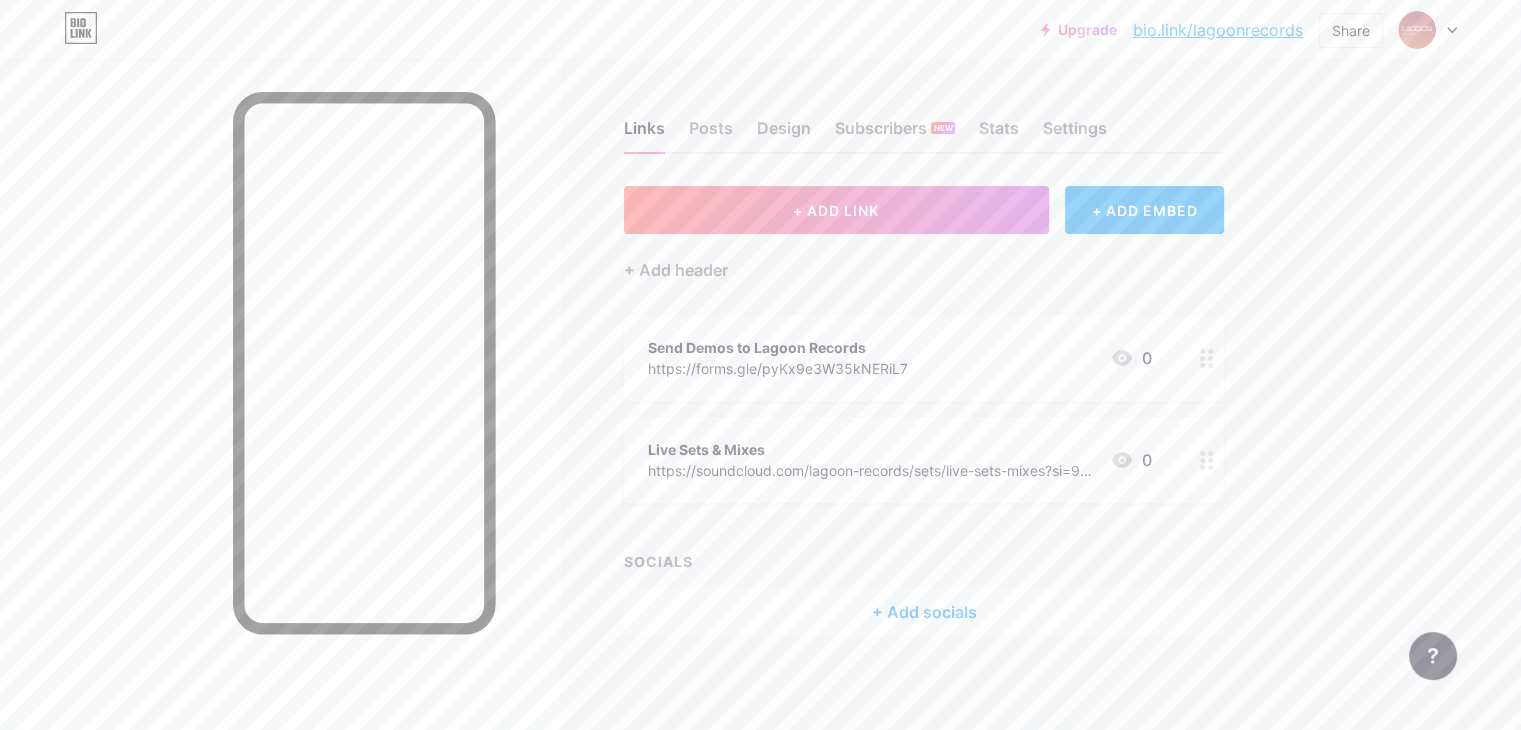 click on "Upgrade   bio.link/lagoon...   bio.link/lagoonrecords   Share               Switch accounts     Lagoon Records   bio.link/lagoonrecords       + Add a new page        Account settings   Logout" at bounding box center [760, 30] 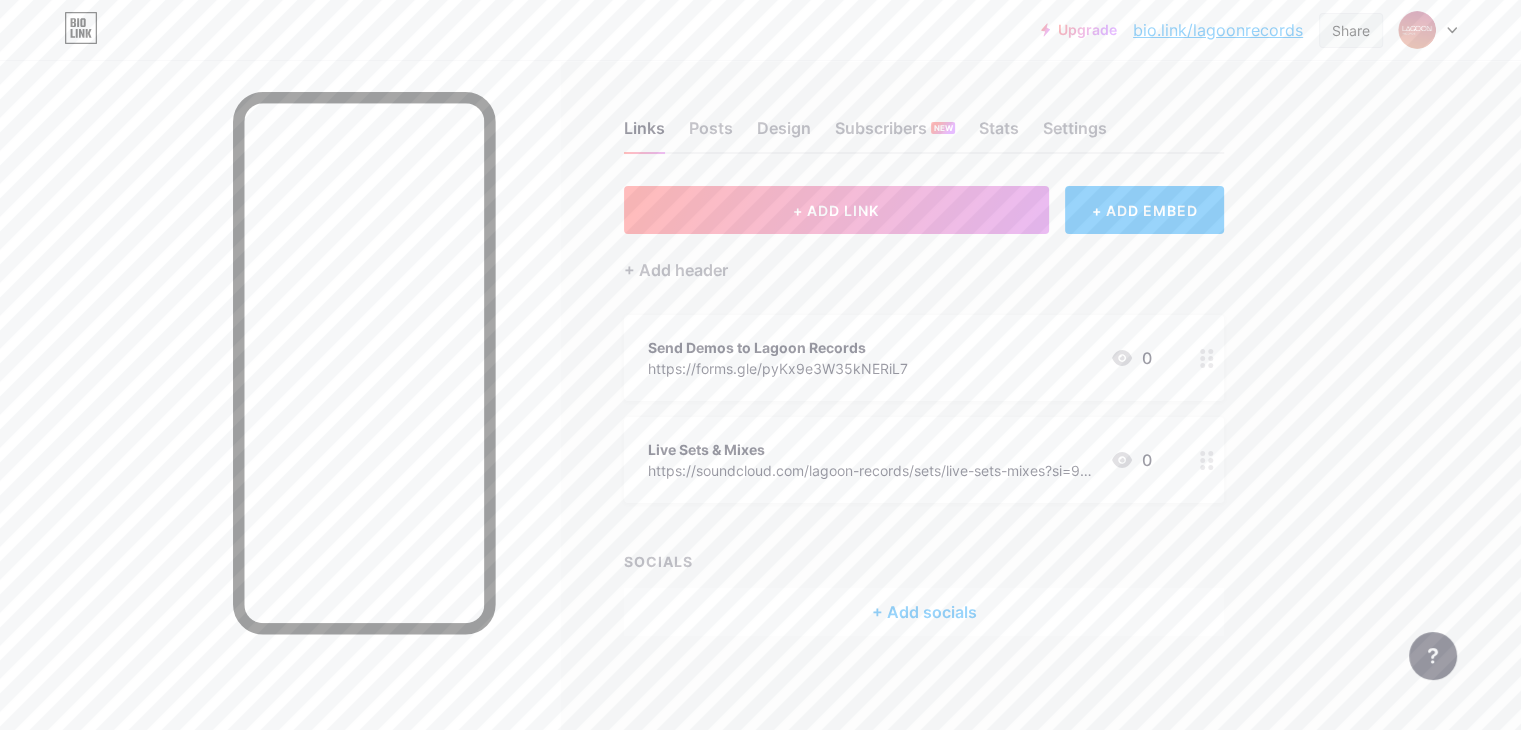 click on "Share" at bounding box center (1351, 30) 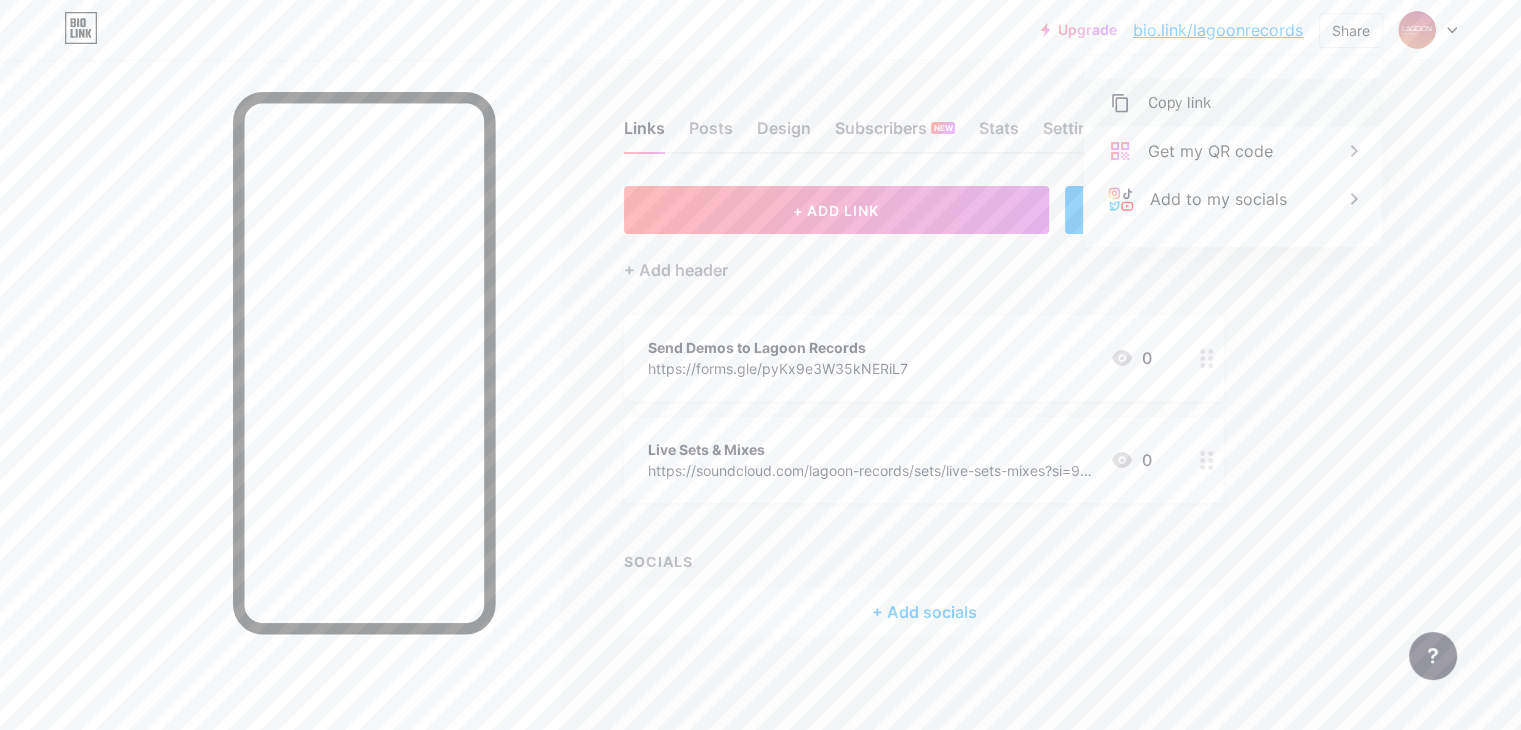 click on "Copy link" at bounding box center (1233, 103) 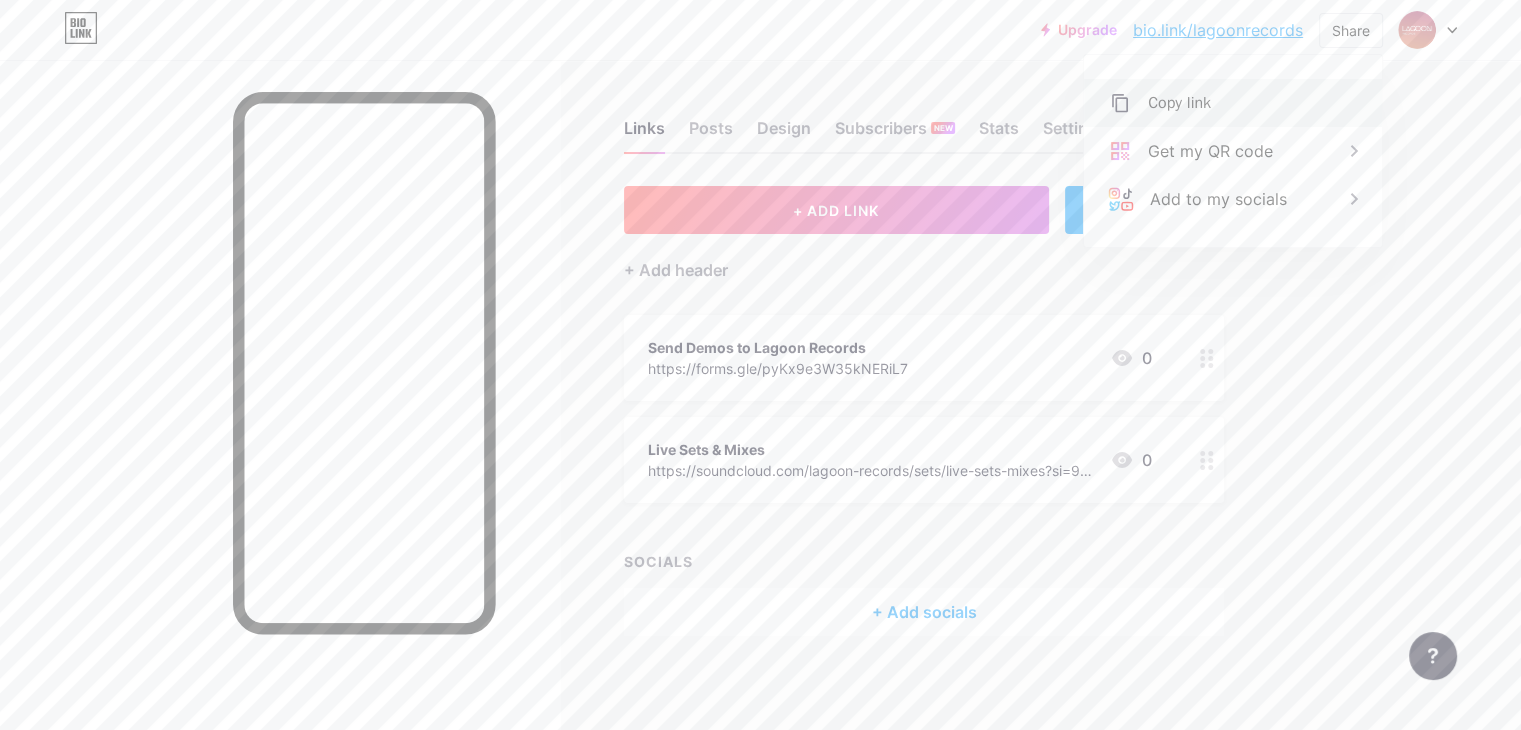 click on "Copy link" at bounding box center (1233, 103) 